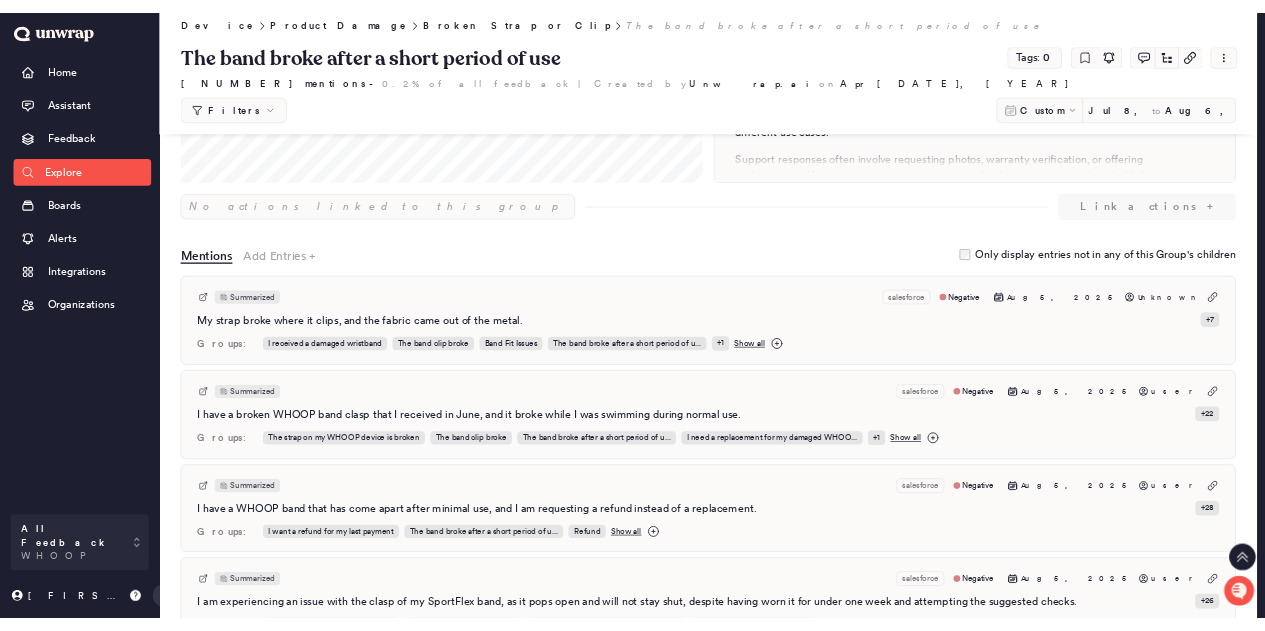 scroll, scrollTop: 331, scrollLeft: 0, axis: vertical 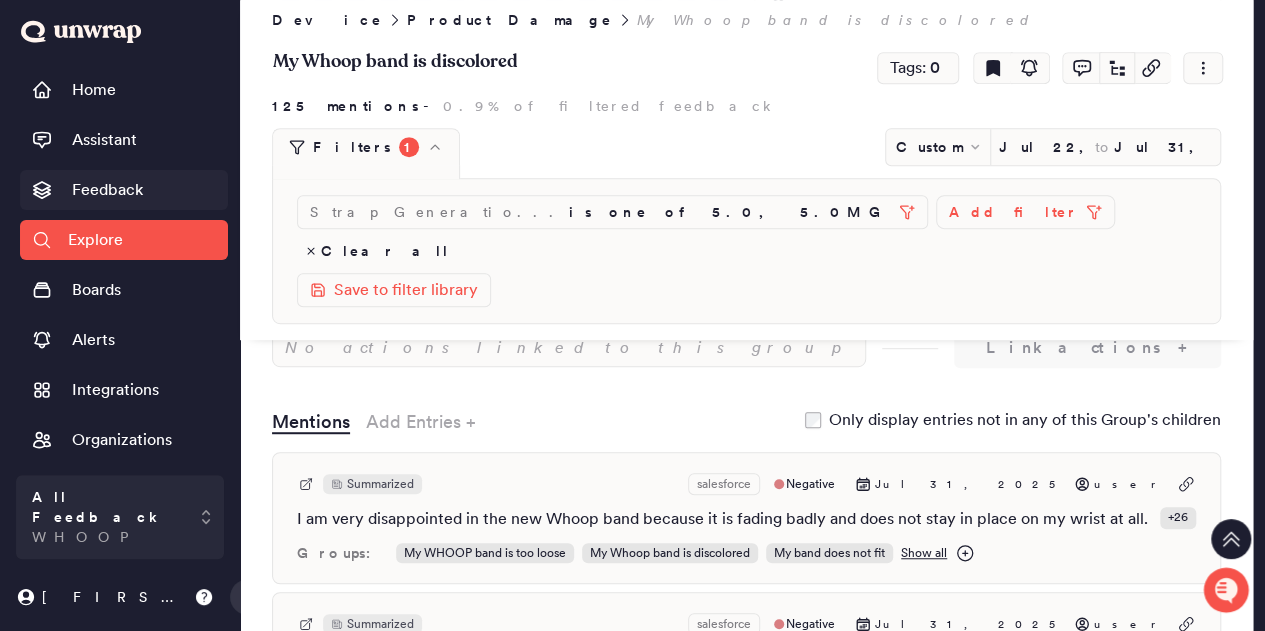 click on "Feedback" at bounding box center [107, 190] 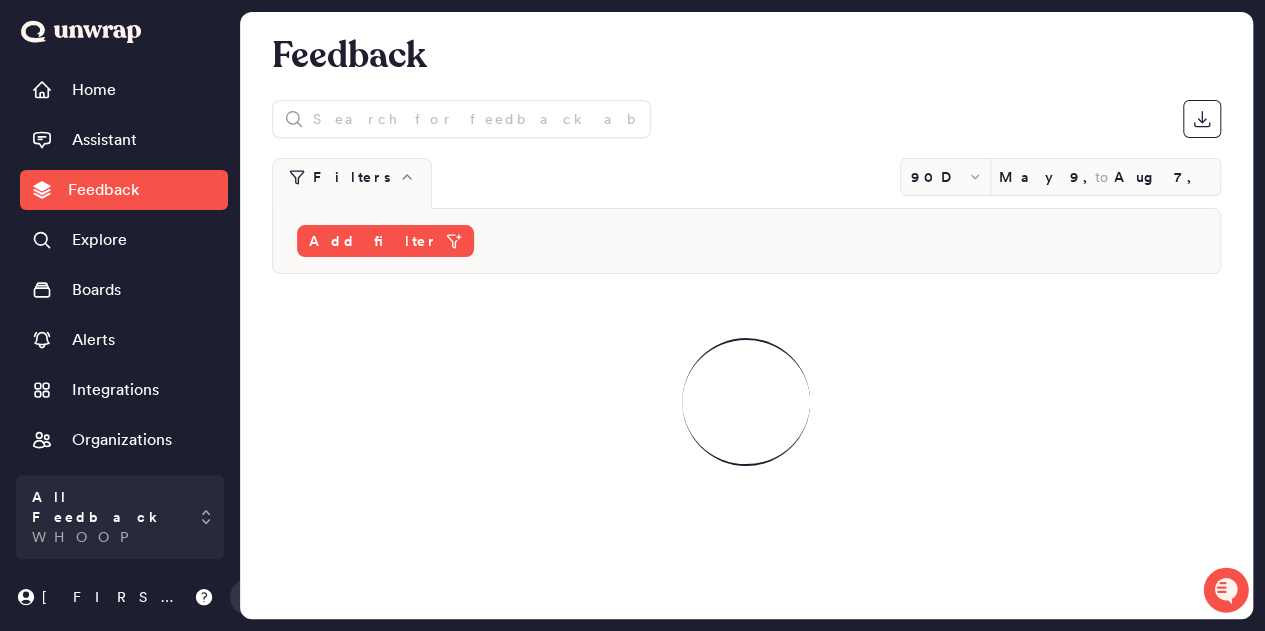 scroll, scrollTop: 0, scrollLeft: 0, axis: both 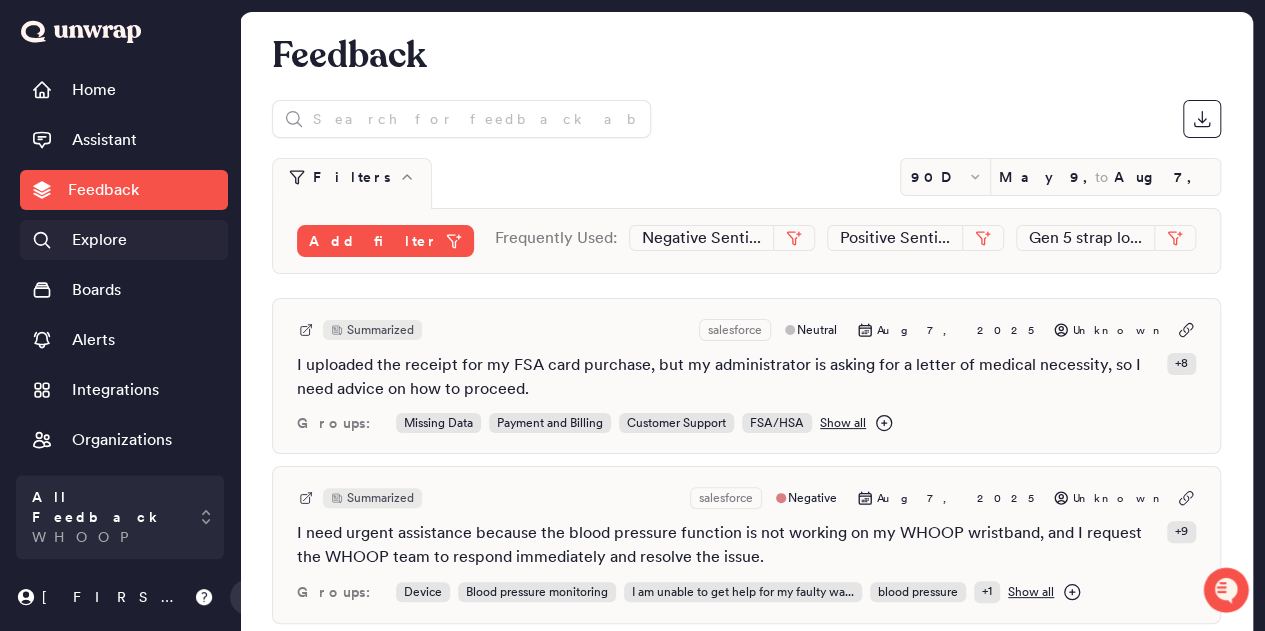 click on "Explore" at bounding box center (124, 240) 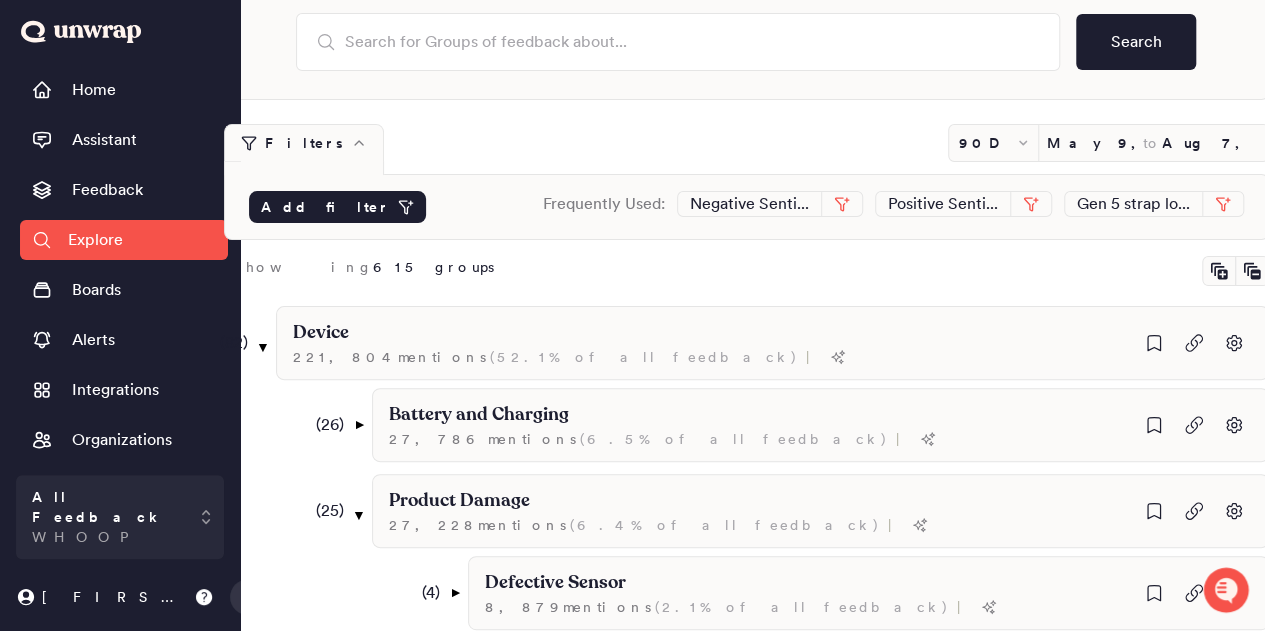 scroll, scrollTop: 200, scrollLeft: 0, axis: vertical 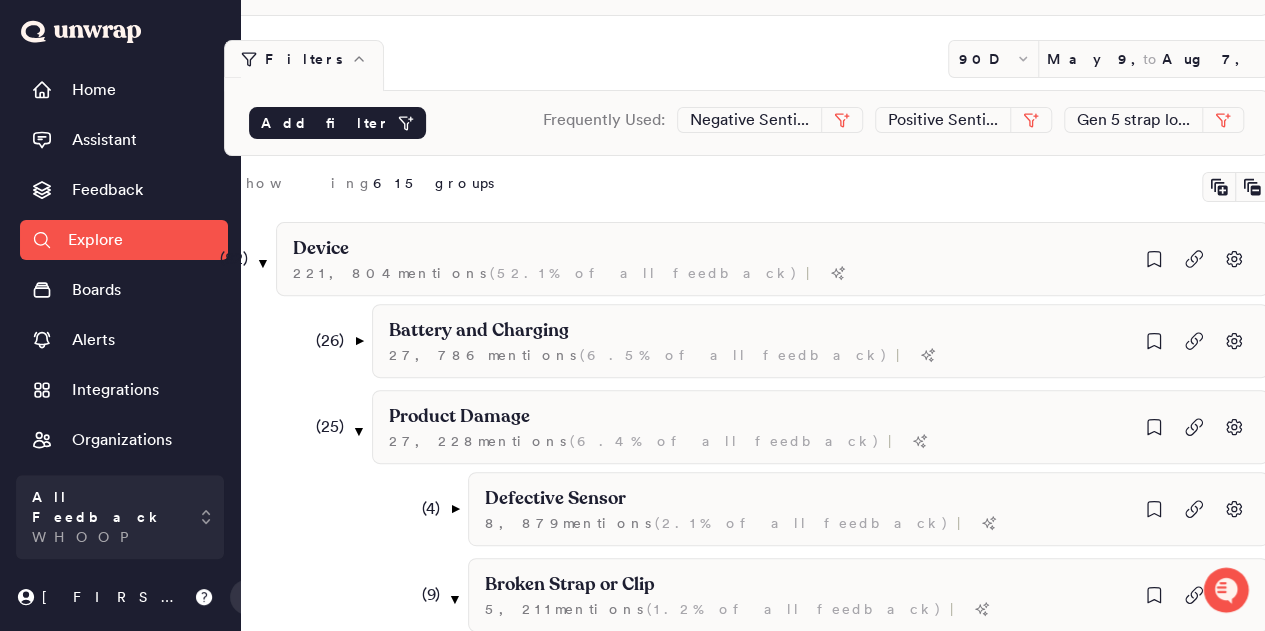 click 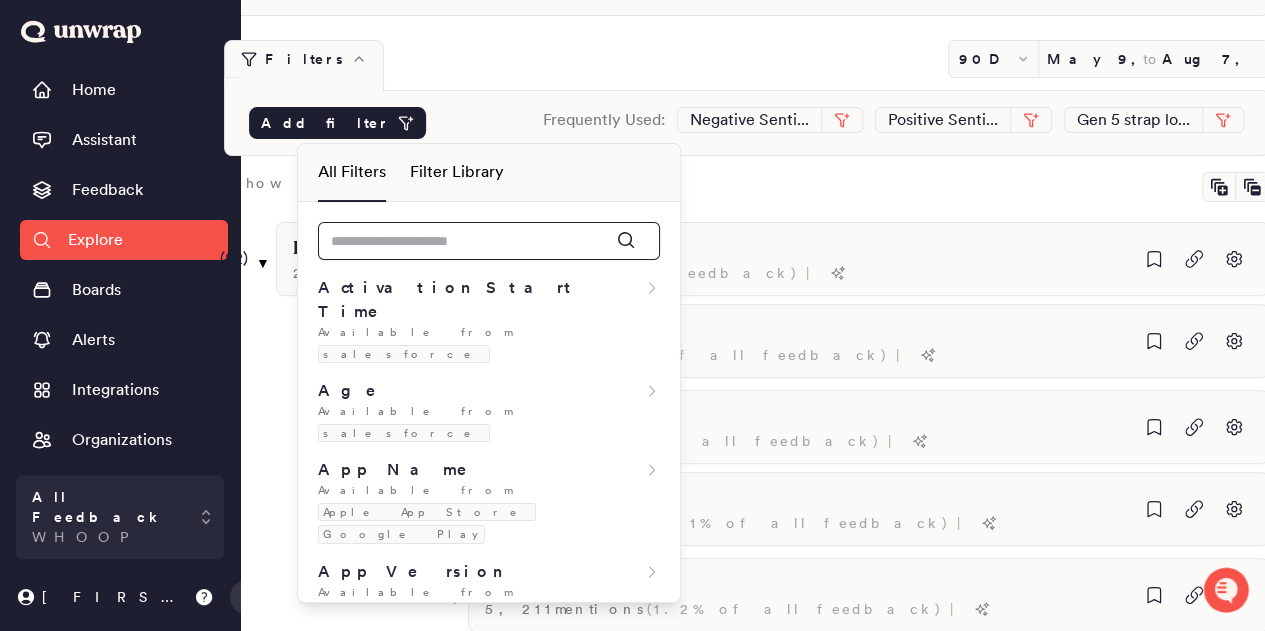 click at bounding box center [489, 241] 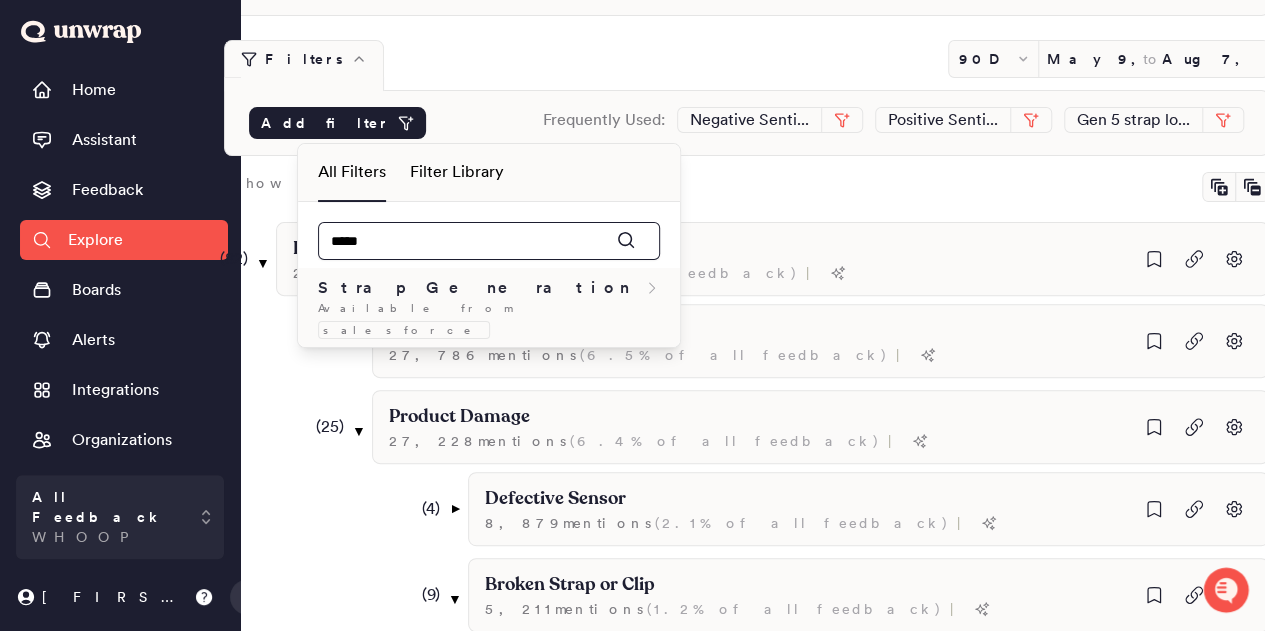 type on "*****" 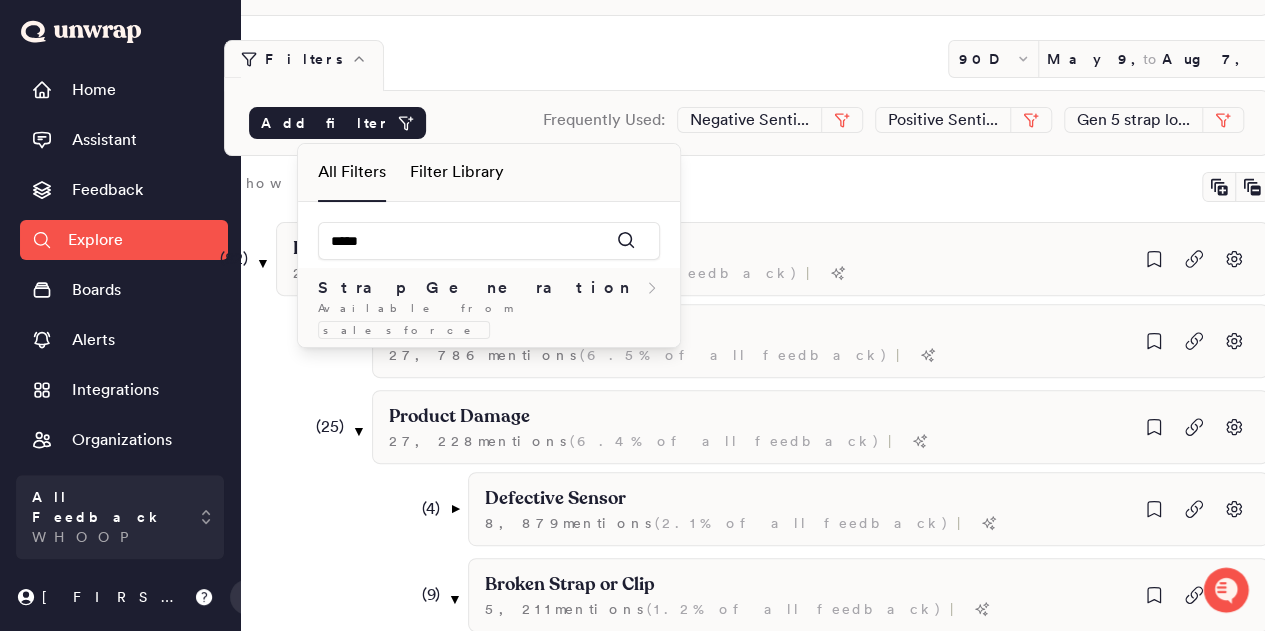 click on "Strap Generation" at bounding box center [474, 288] 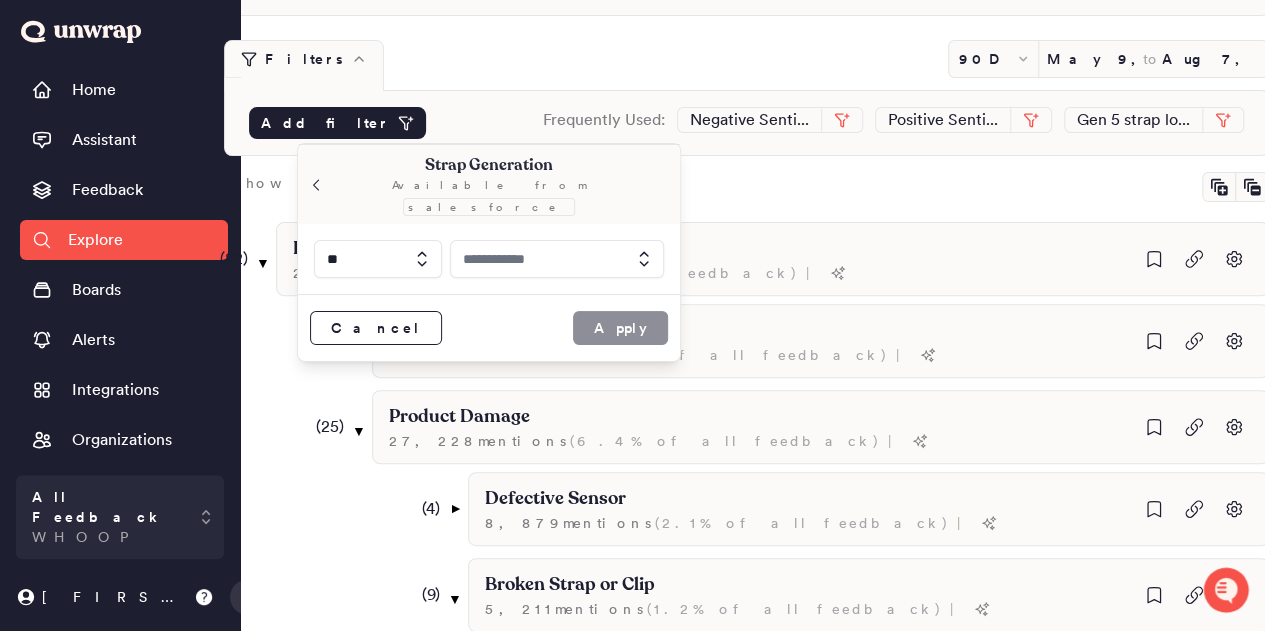 click 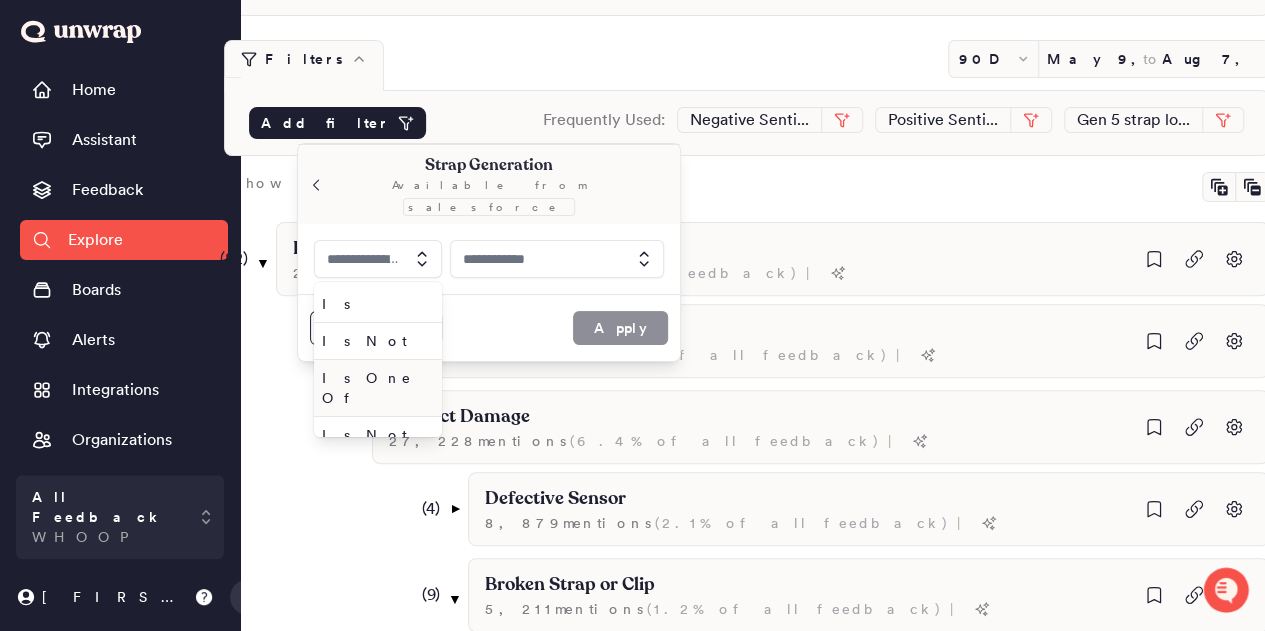 type on "**" 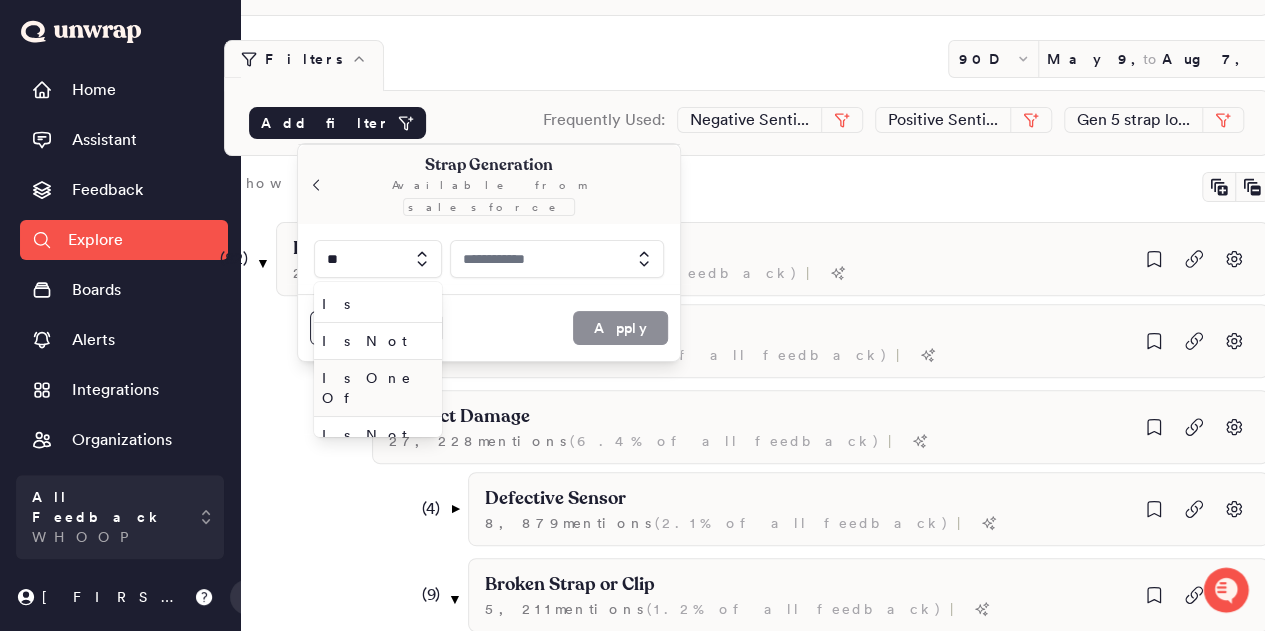 click on "Is One Of" at bounding box center (374, 388) 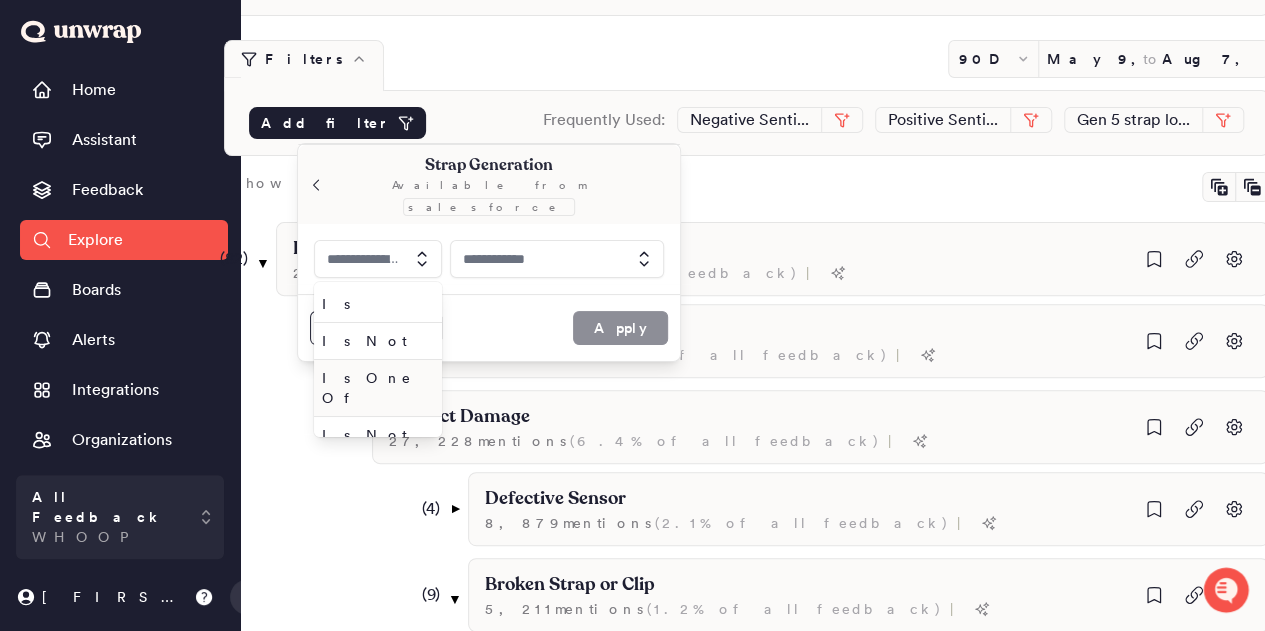 type on "*********" 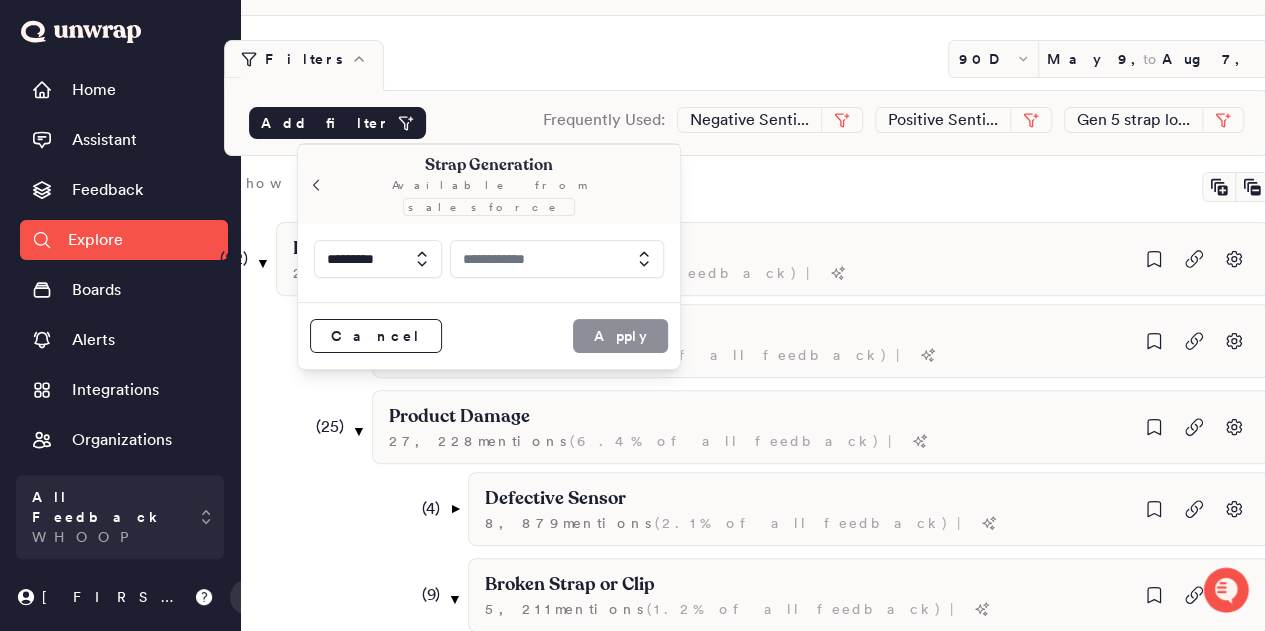 click at bounding box center (557, 259) 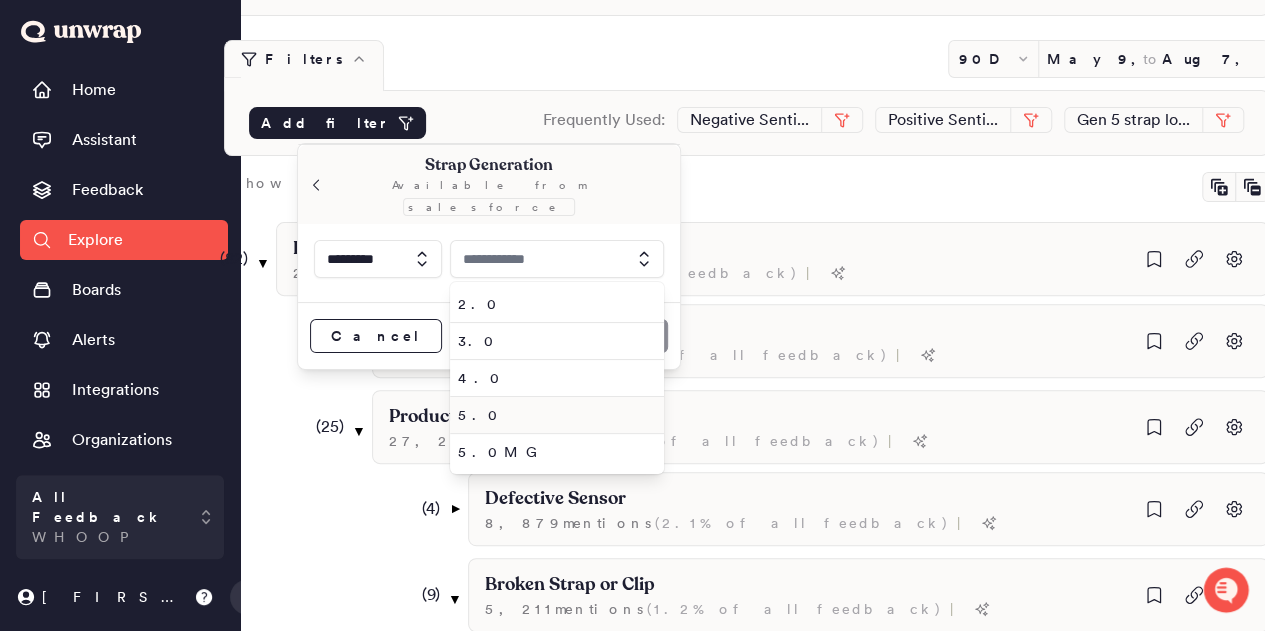 click on "5.0" at bounding box center (553, 415) 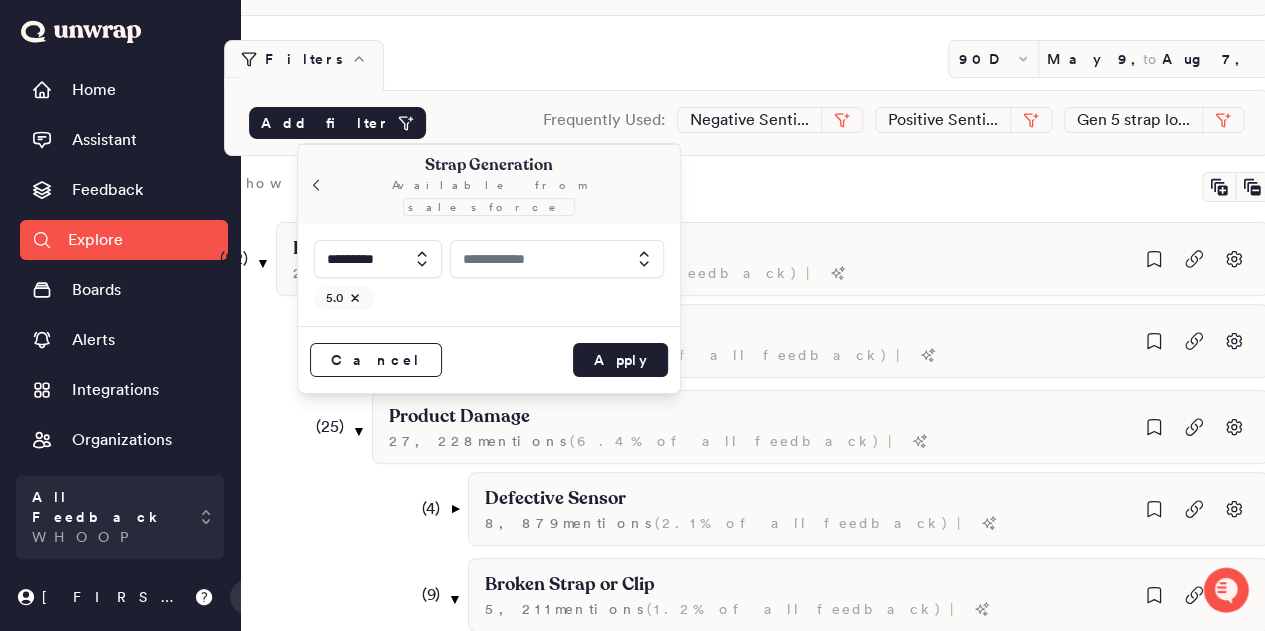 click at bounding box center (557, 259) 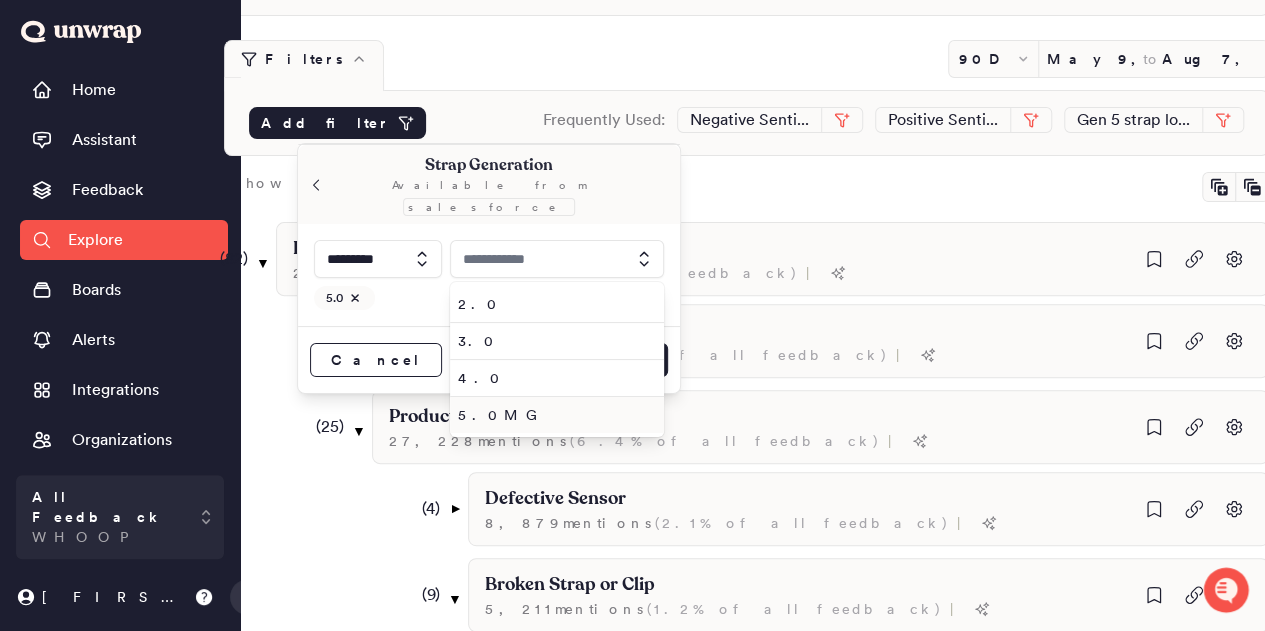 click on "5.0MG" at bounding box center [553, 415] 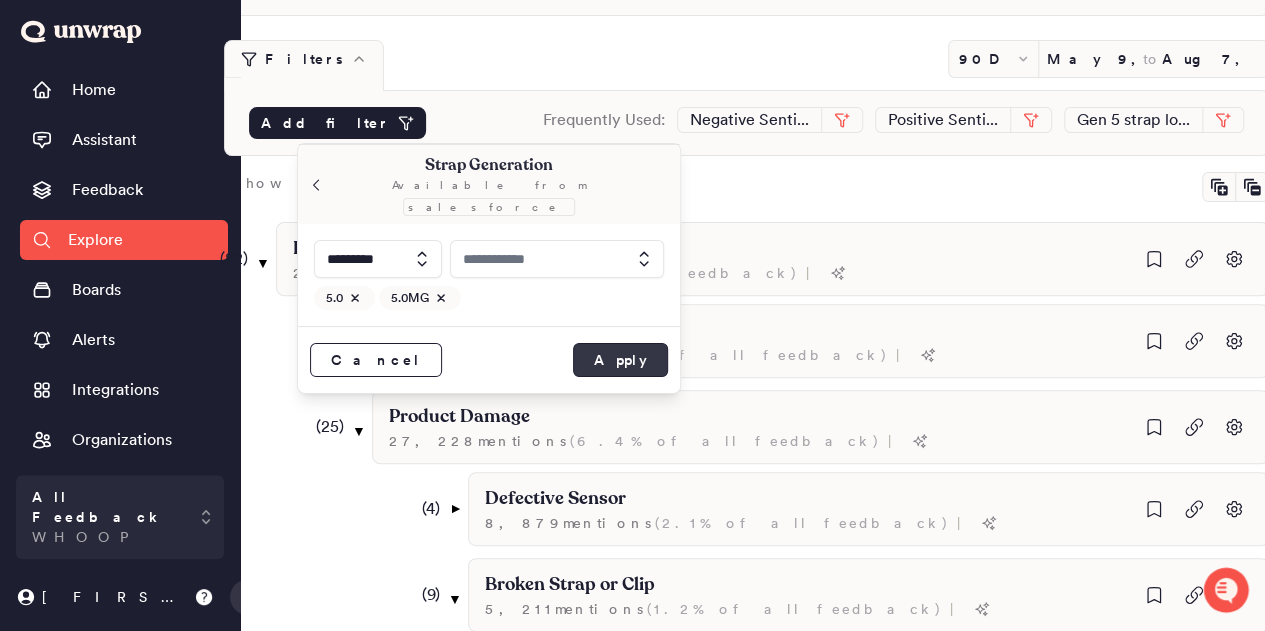 click on "Apply" at bounding box center (620, 360) 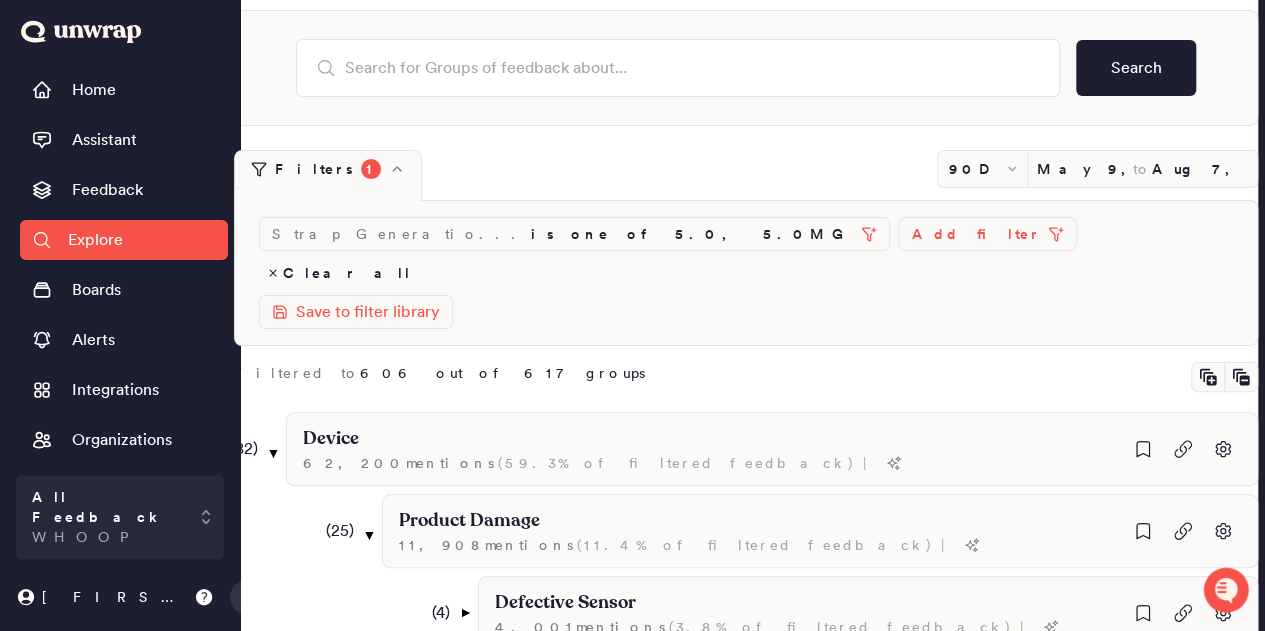 scroll, scrollTop: 0, scrollLeft: 0, axis: both 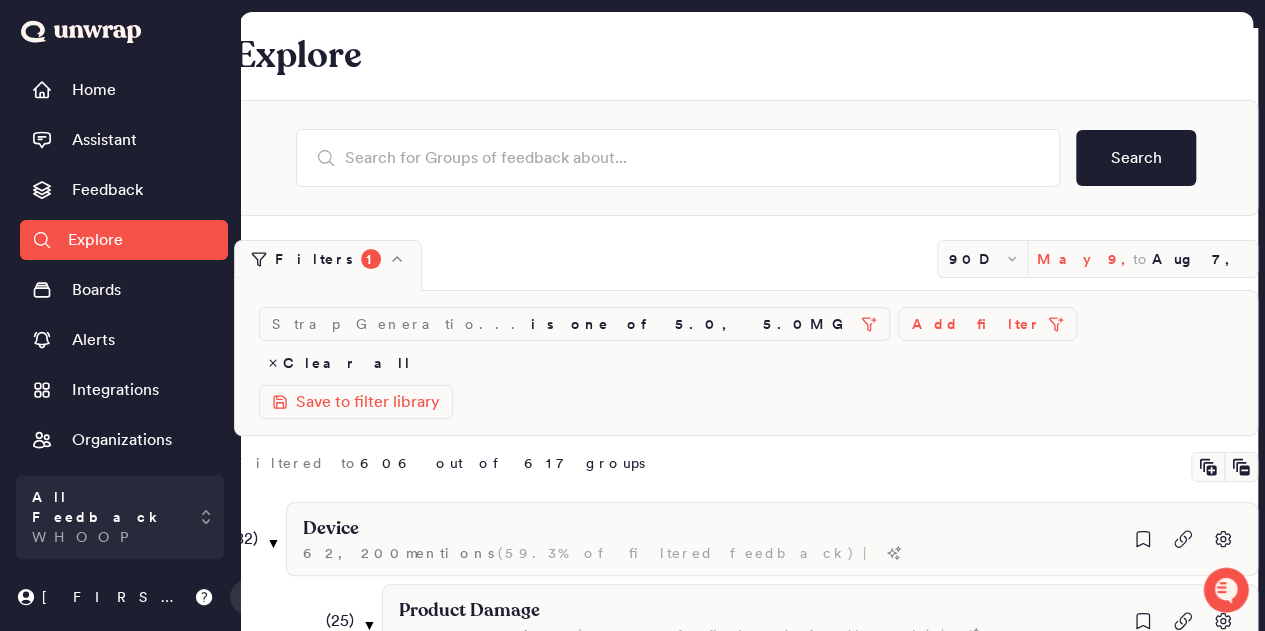 click on "May 9, 2025" at bounding box center [1084, 259] 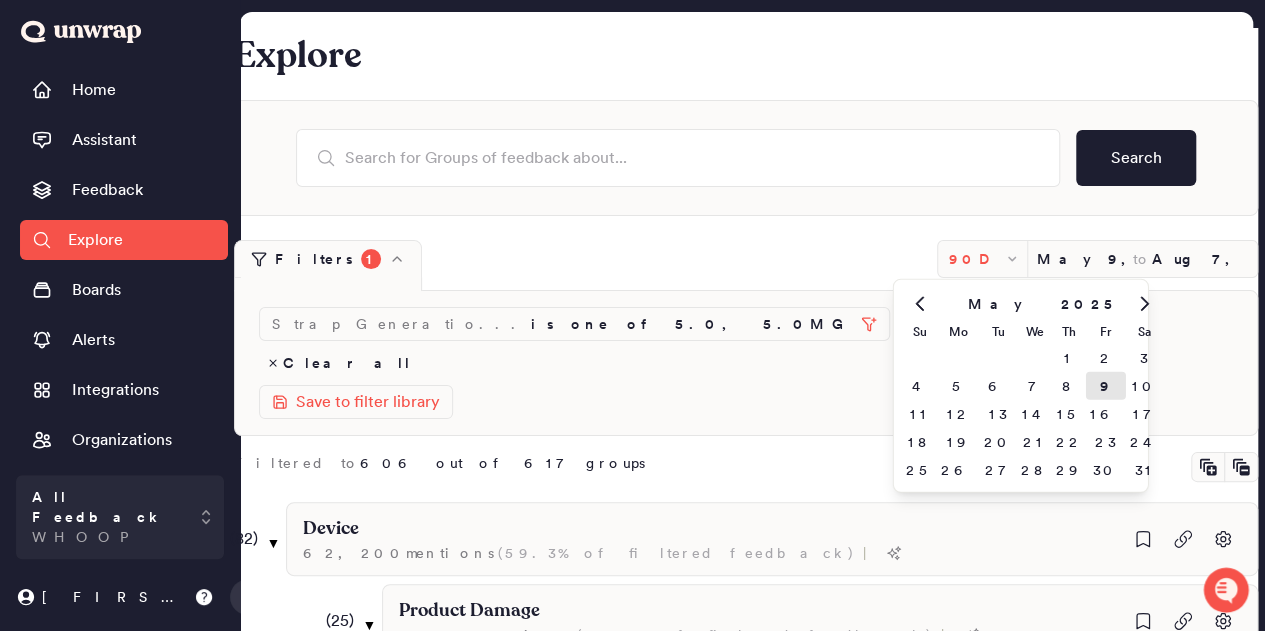 click 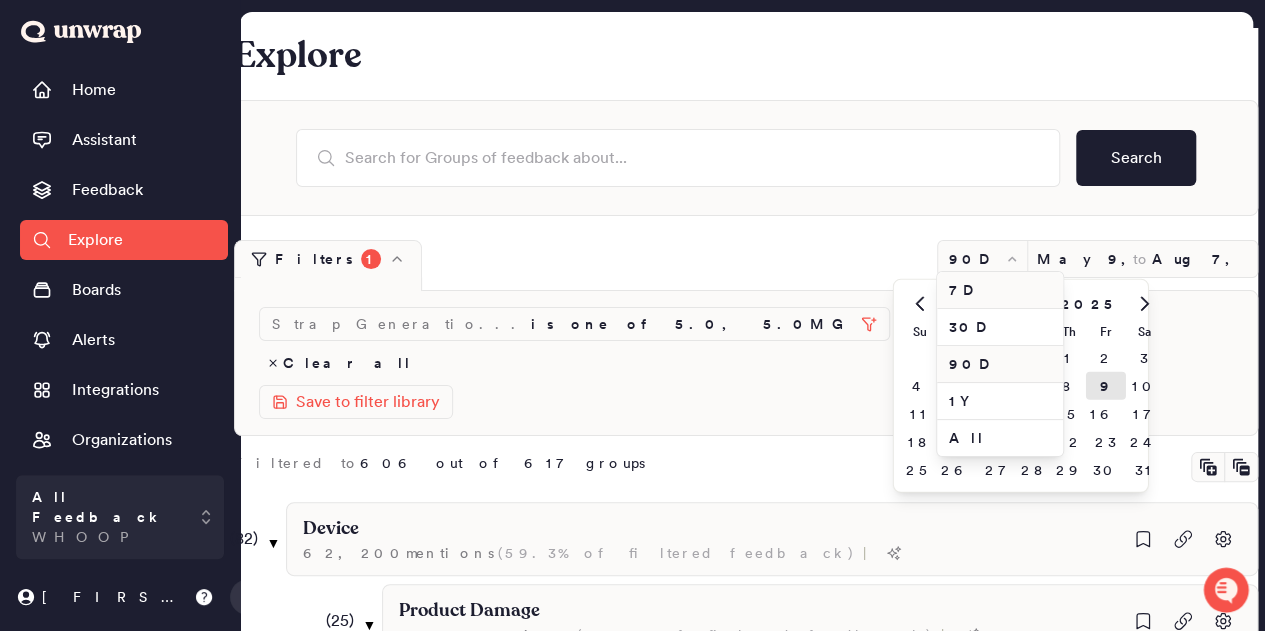 click on "7D" at bounding box center [1000, 290] 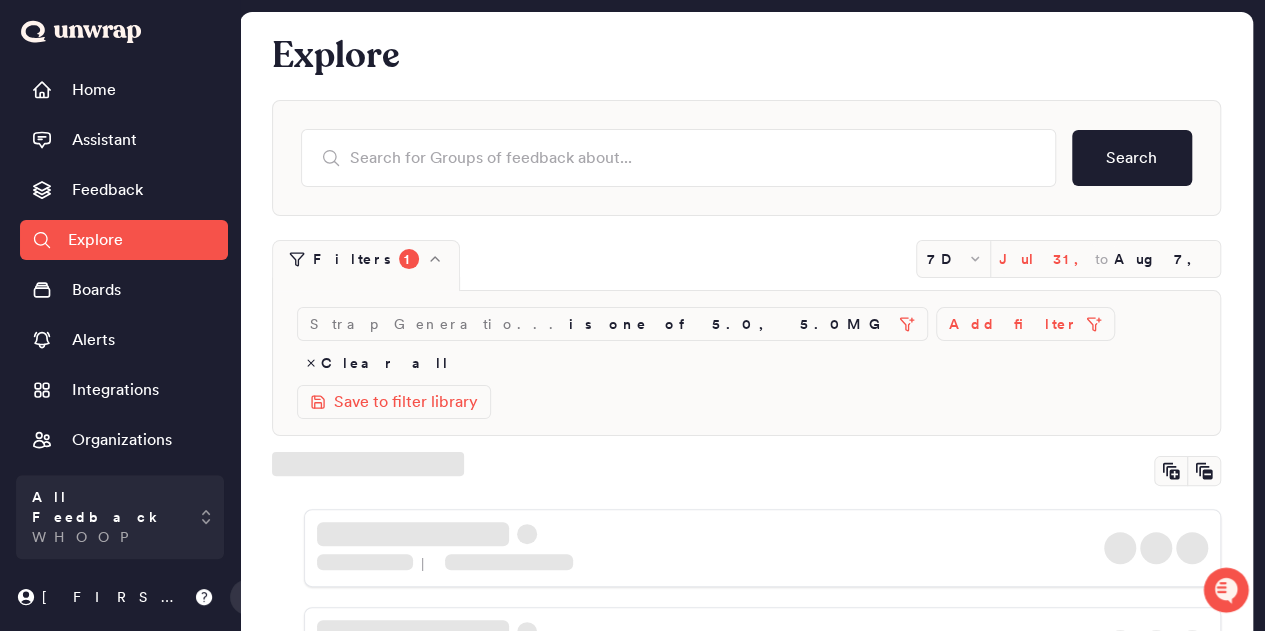 click on "Jul 31, 2025" at bounding box center (1047, 259) 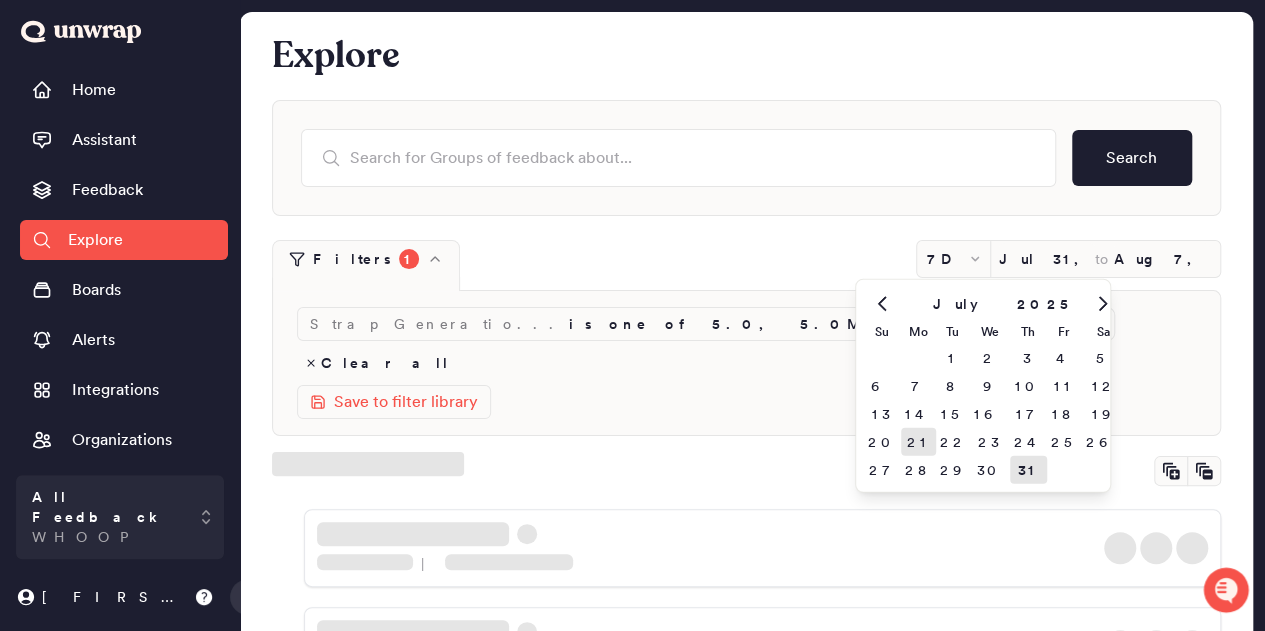click on "21" at bounding box center (918, 442) 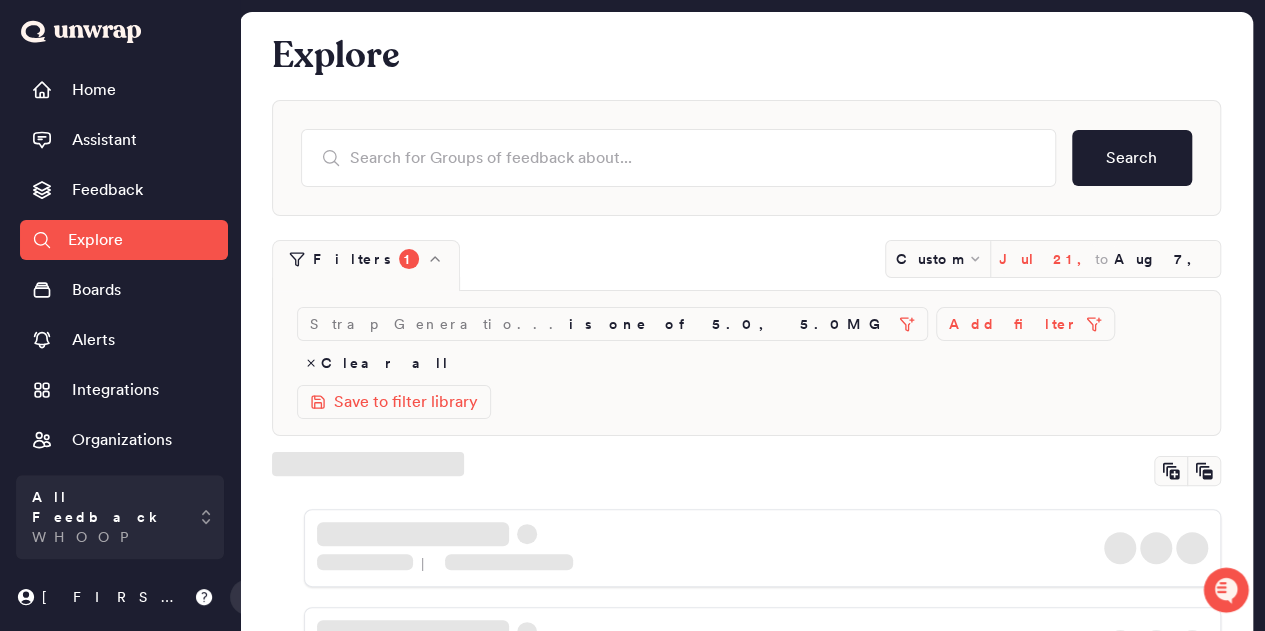 click on "Jul 21, 2025" at bounding box center [1047, 259] 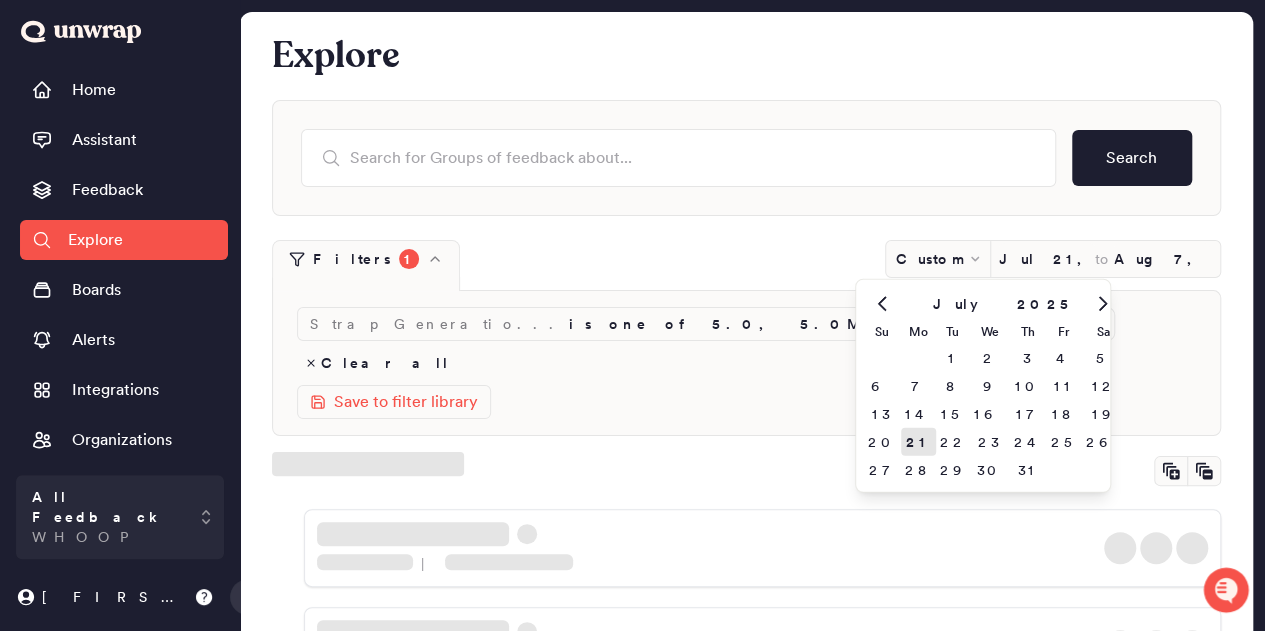 click on "22" at bounding box center [953, 442] 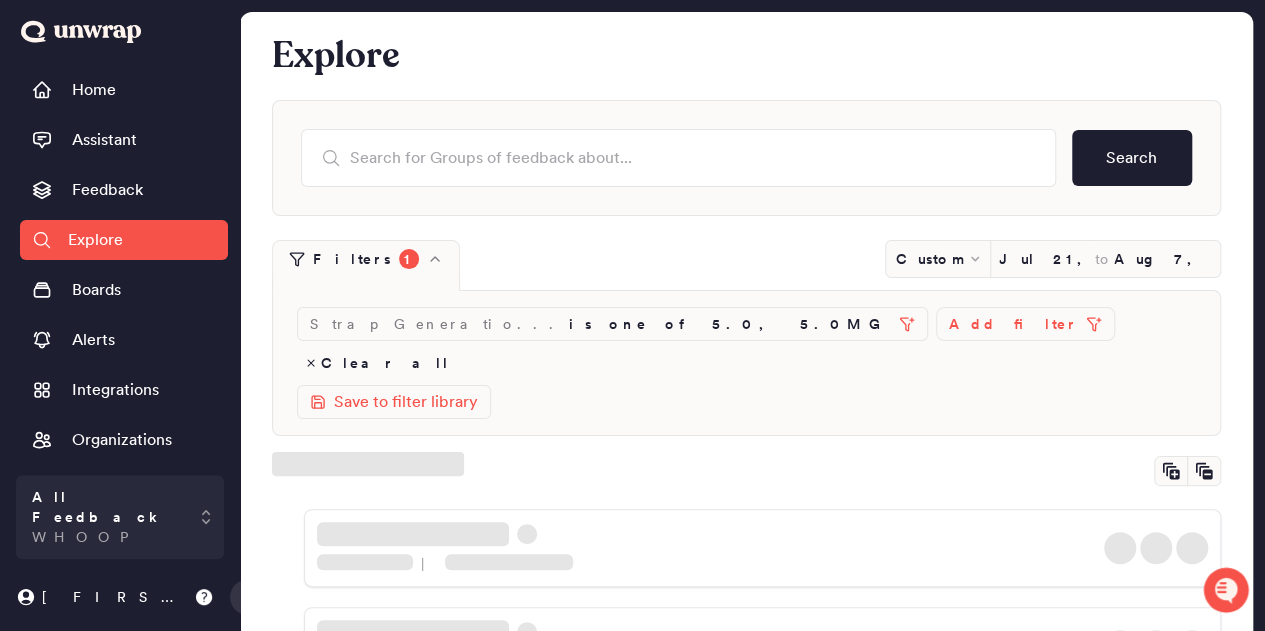 type on "Jul 22, 2025" 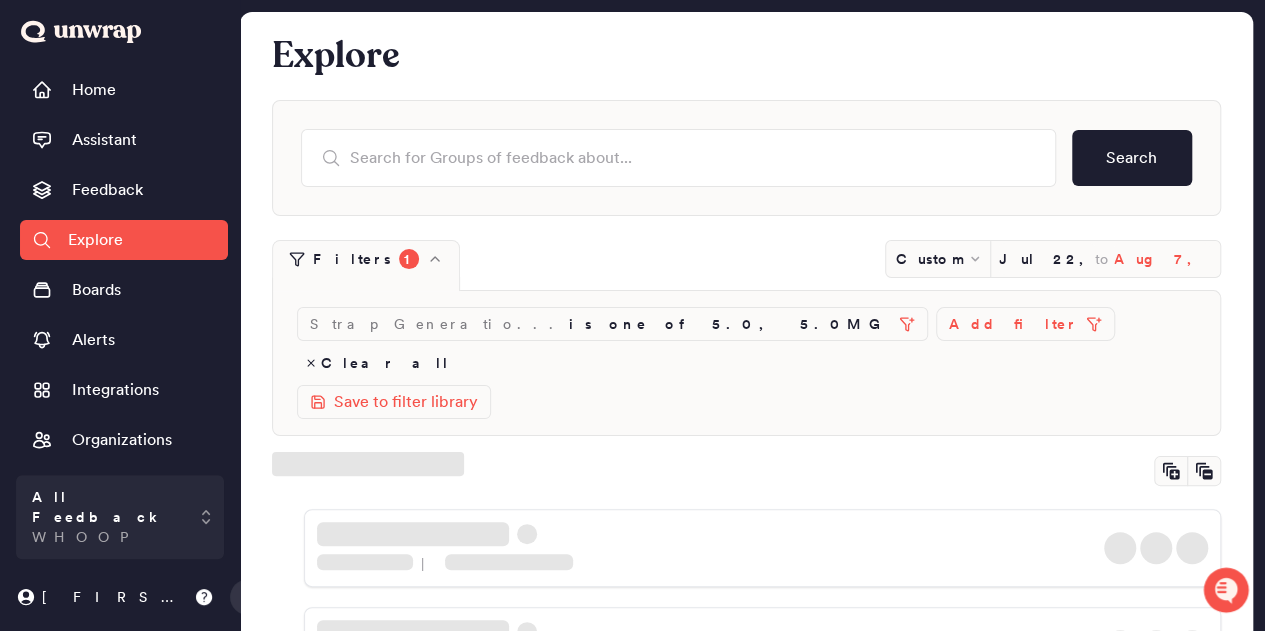 click on "Aug 7, 2025" at bounding box center [1162, 259] 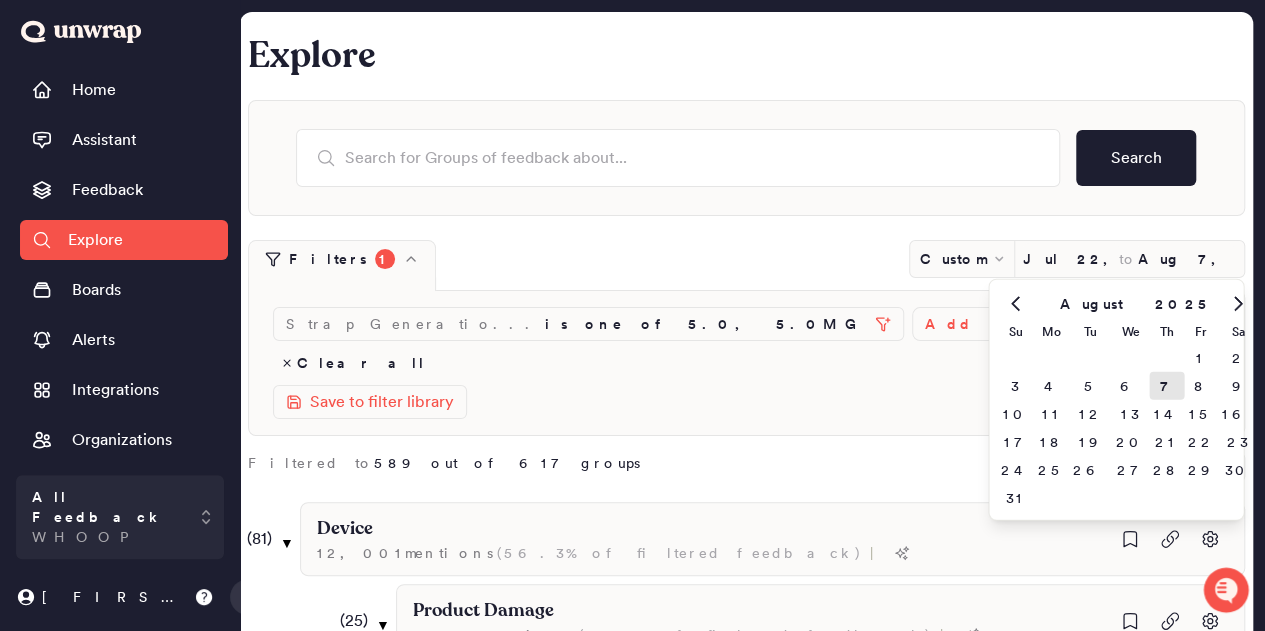 click 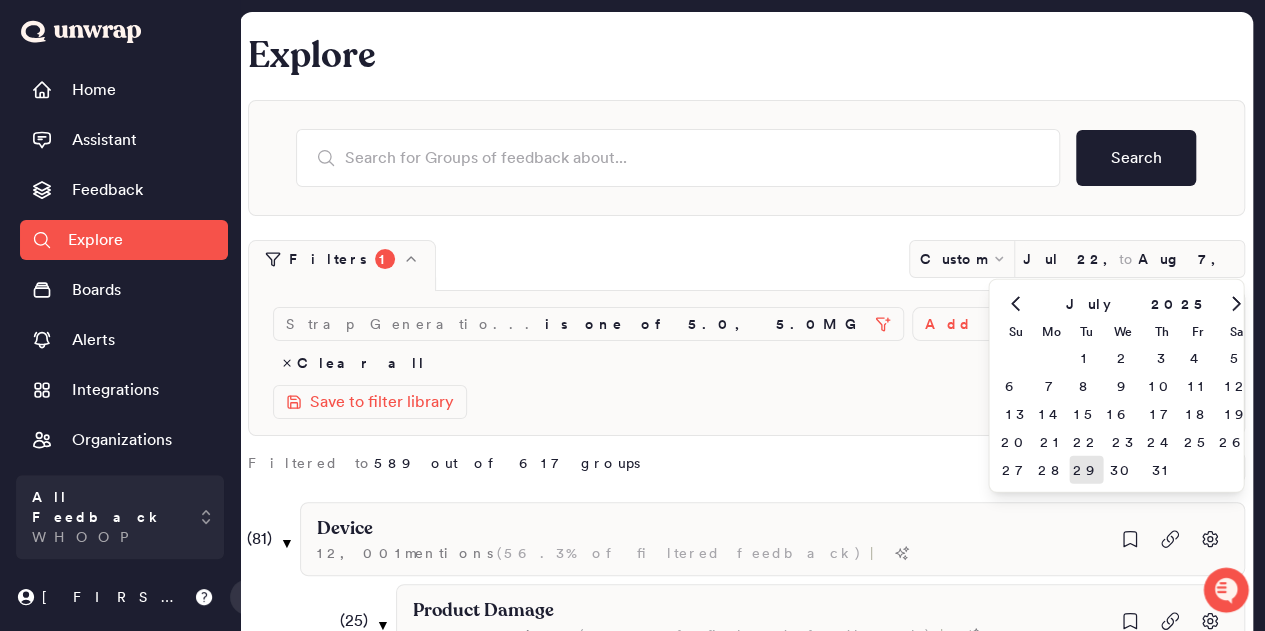 click on "29" at bounding box center [1086, 470] 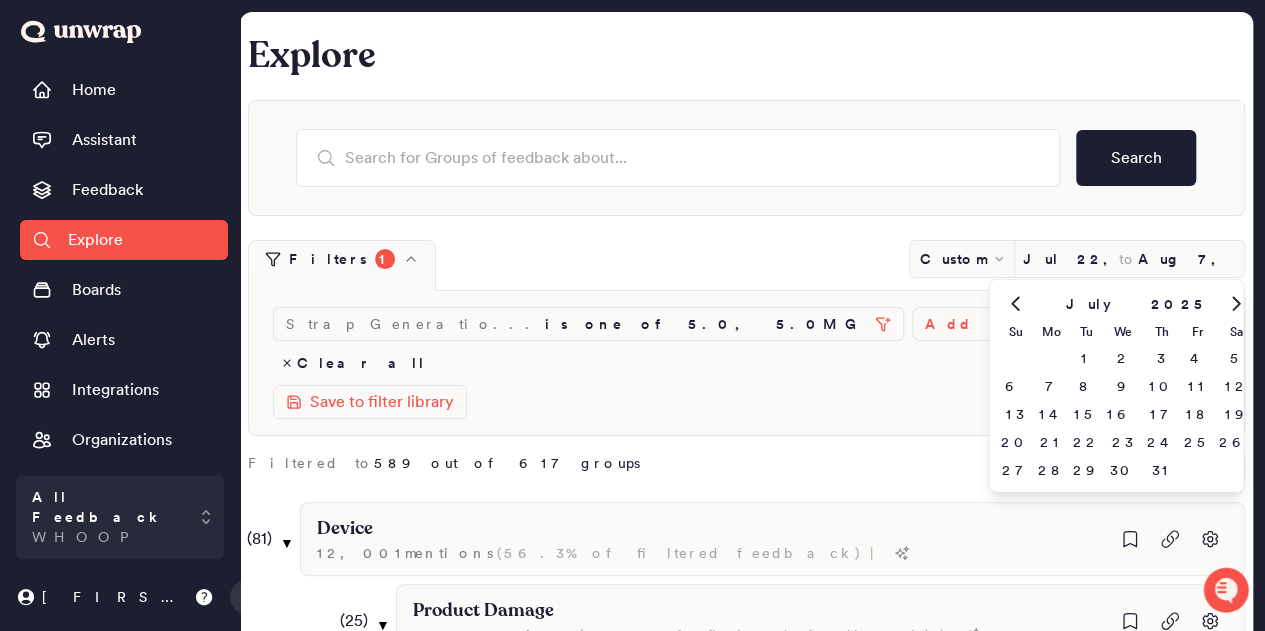 type on "Jul 29, 2025" 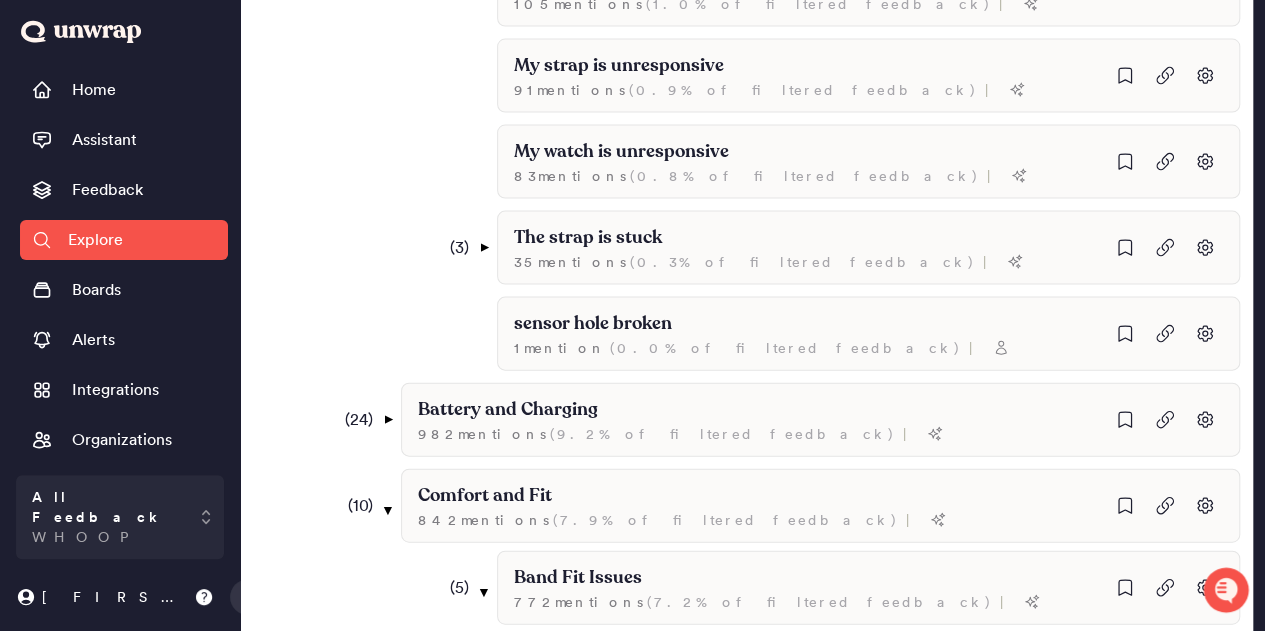 scroll, scrollTop: 2000, scrollLeft: 0, axis: vertical 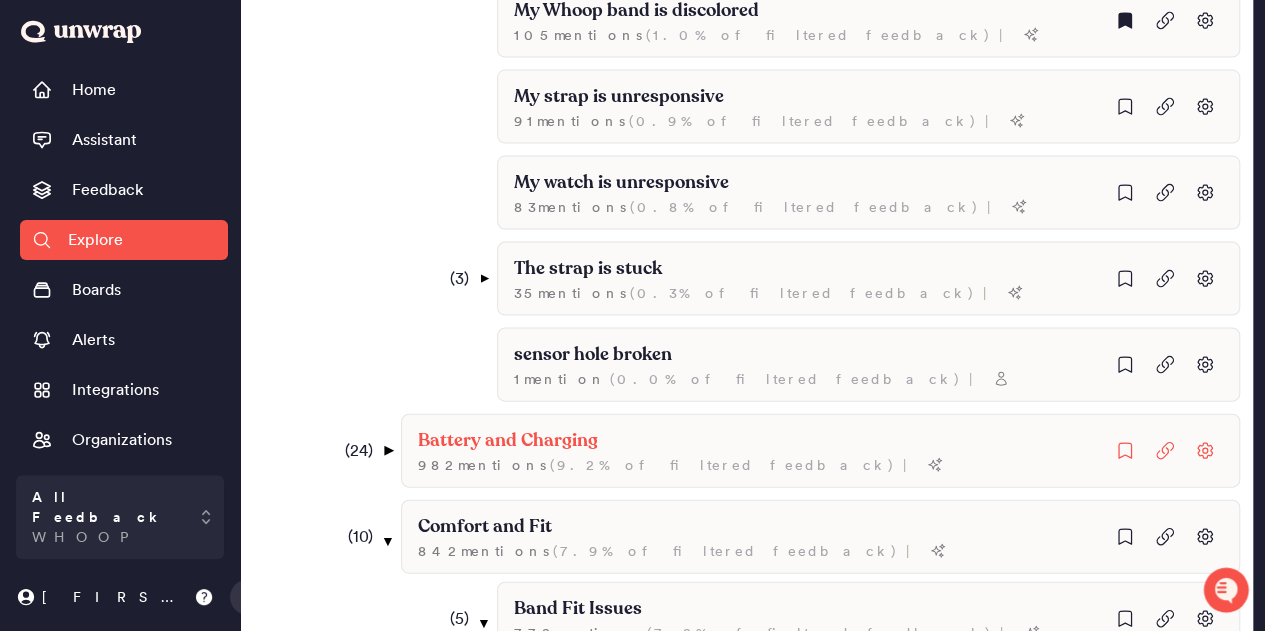 click on "▼" at bounding box center (388, 451) 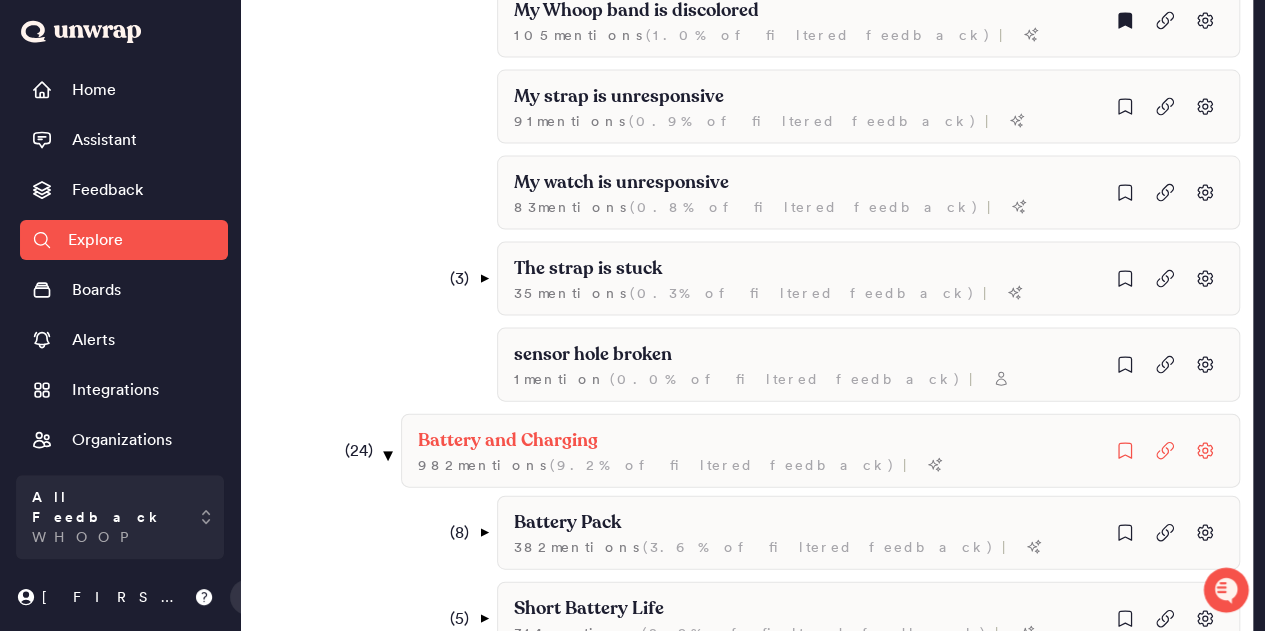 click on "▼" at bounding box center (387, 455) 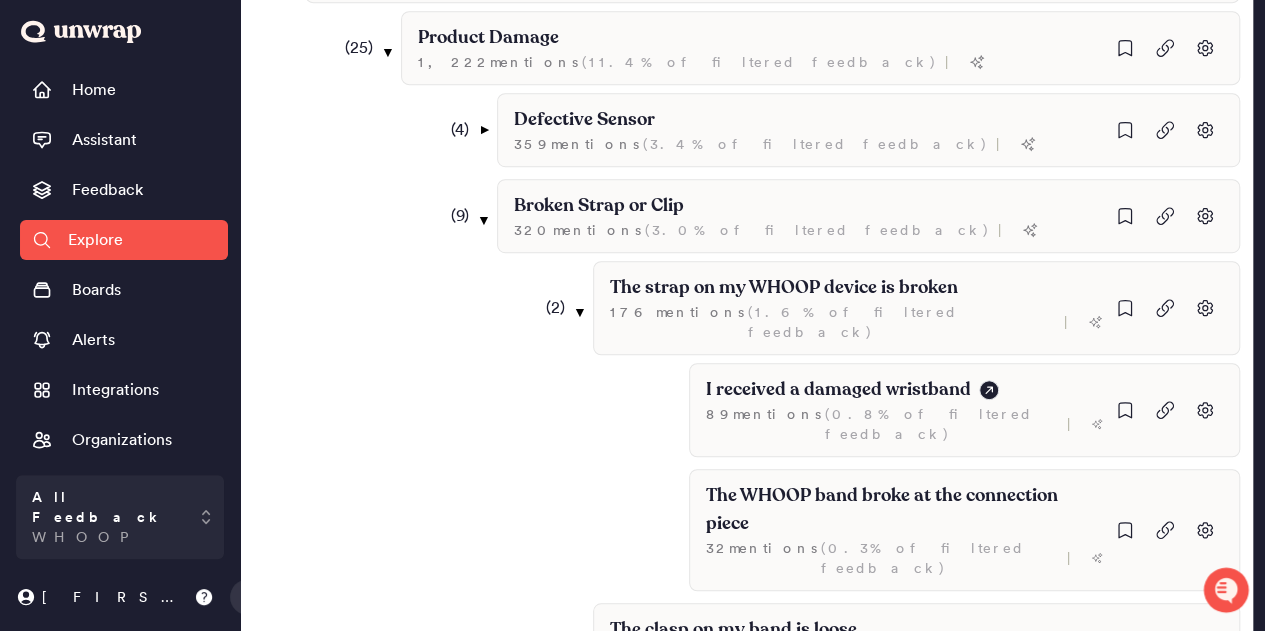 scroll, scrollTop: 400, scrollLeft: 0, axis: vertical 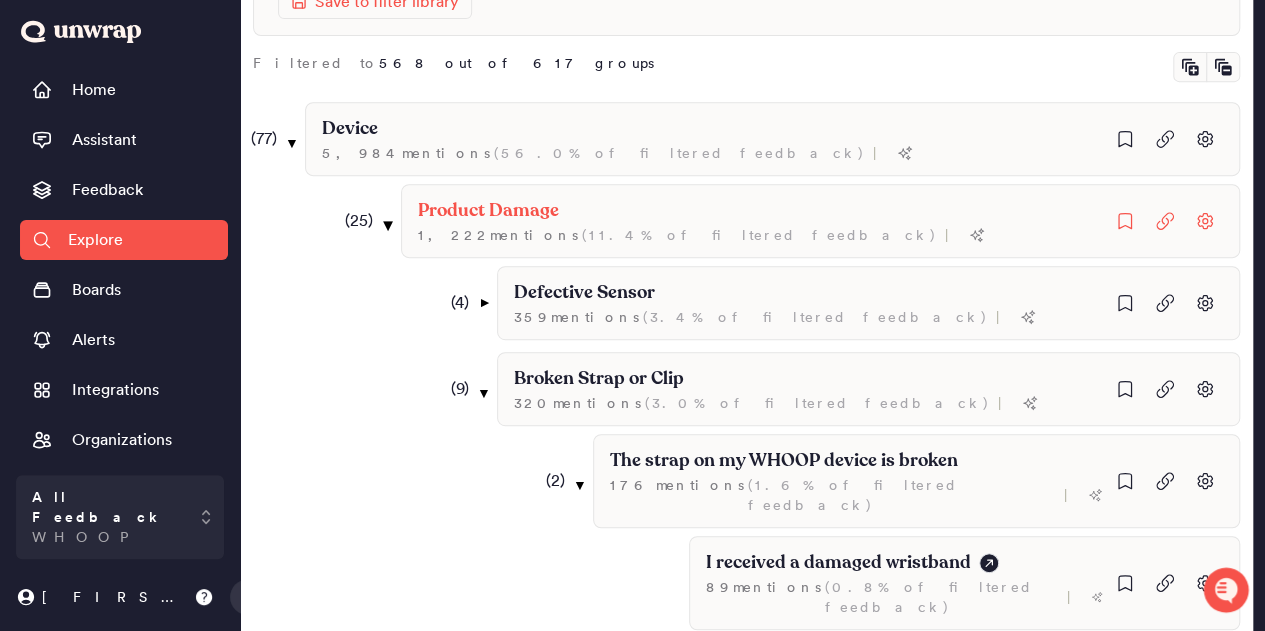 click on "▼" at bounding box center (387, 225) 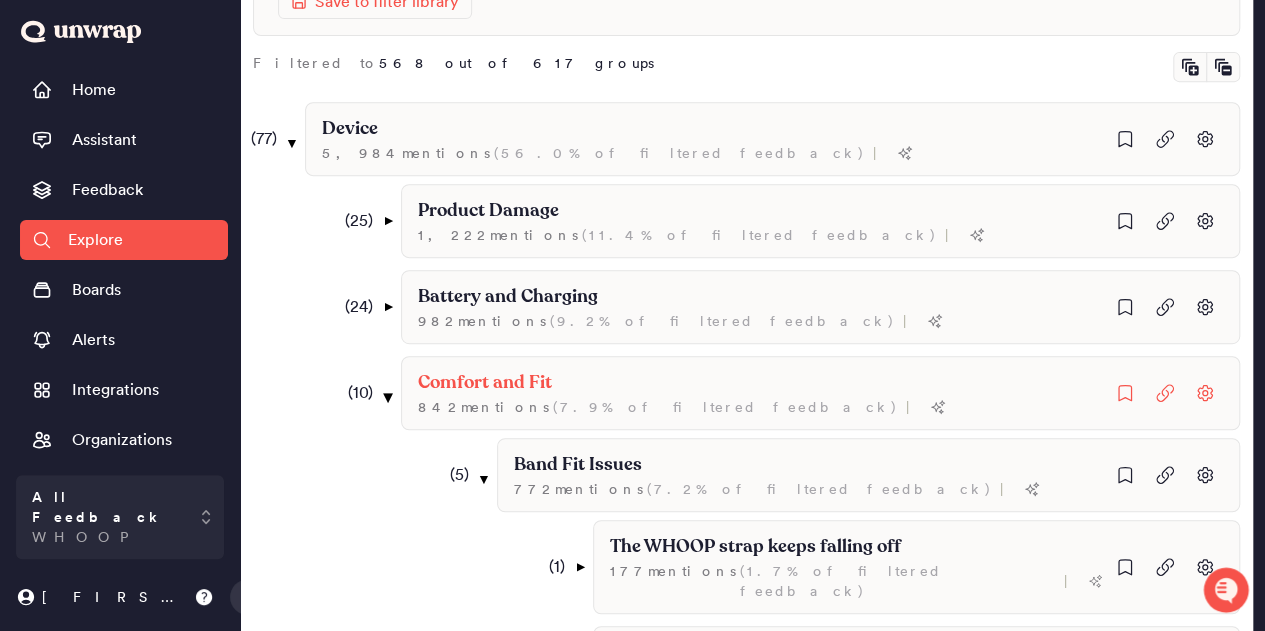 click on "▼" at bounding box center (387, 397) 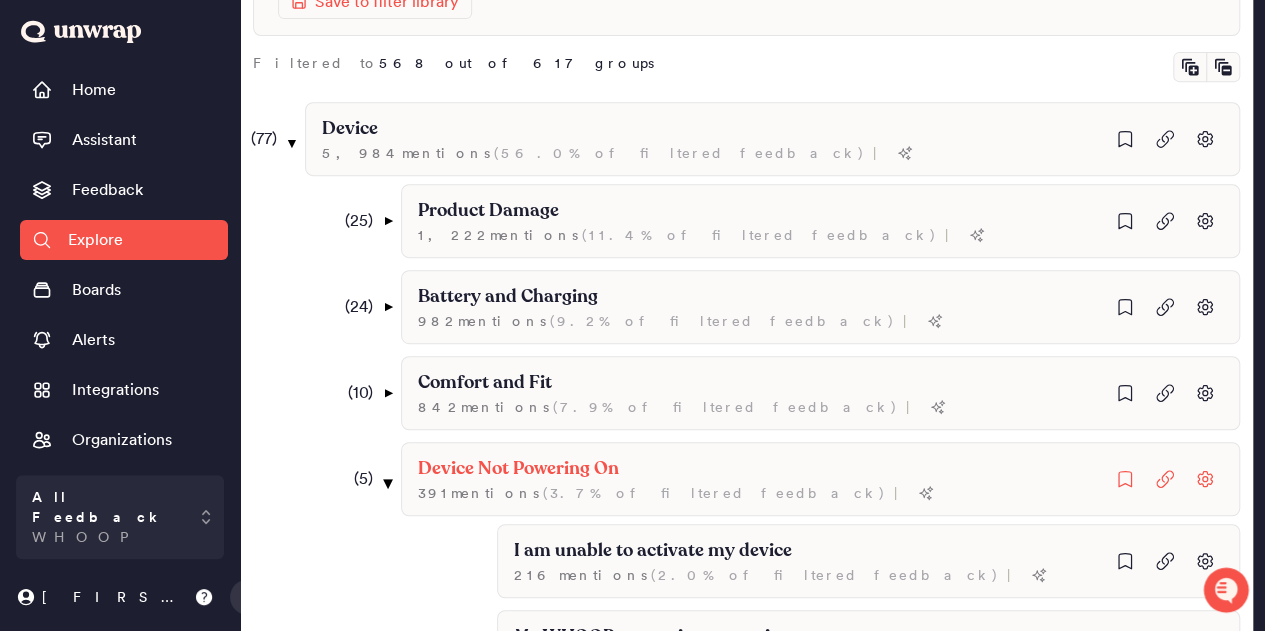 click on "▼" at bounding box center [387, 483] 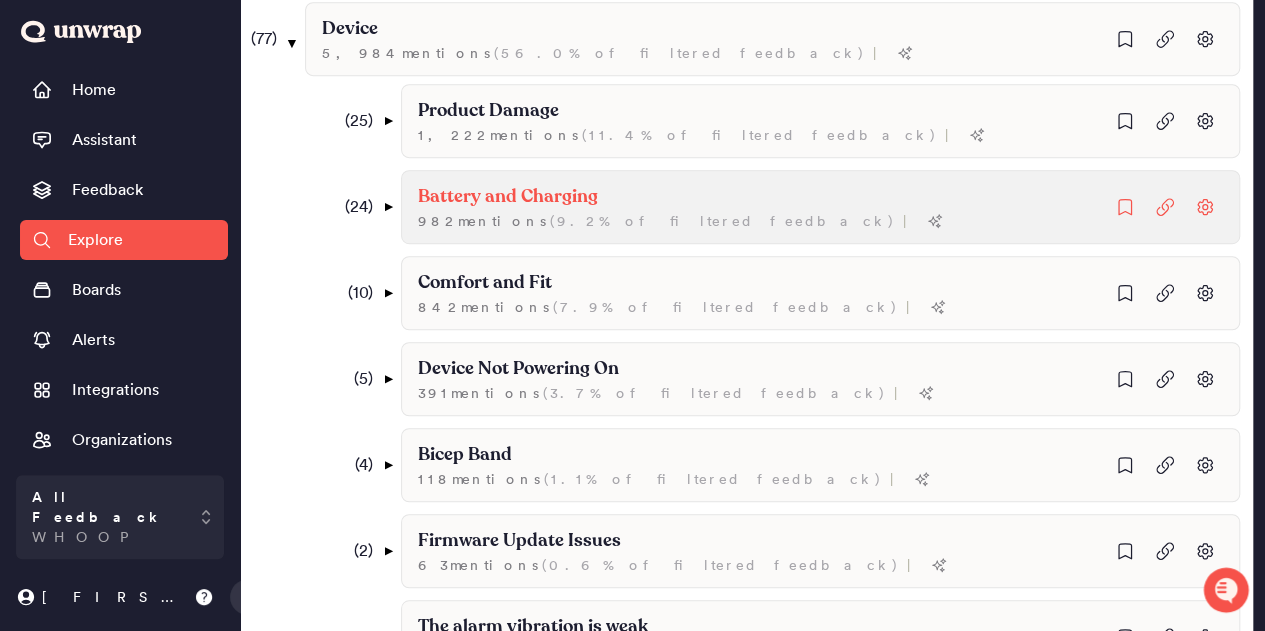 scroll, scrollTop: 400, scrollLeft: 0, axis: vertical 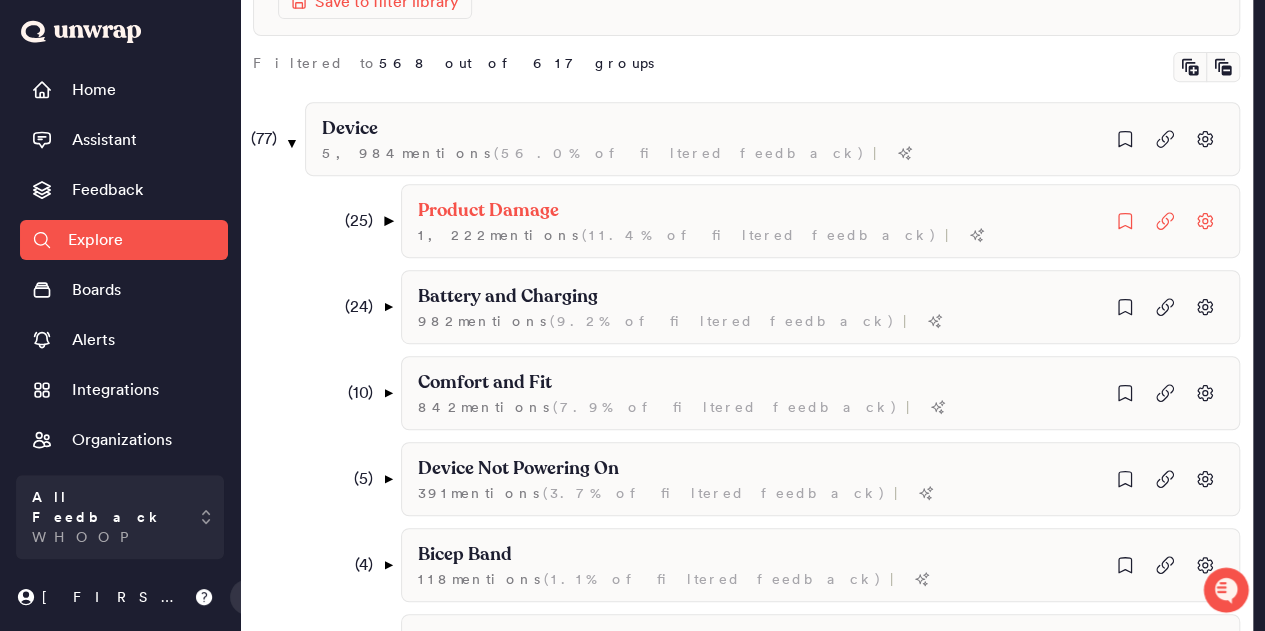 click on "▼" at bounding box center (388, 221) 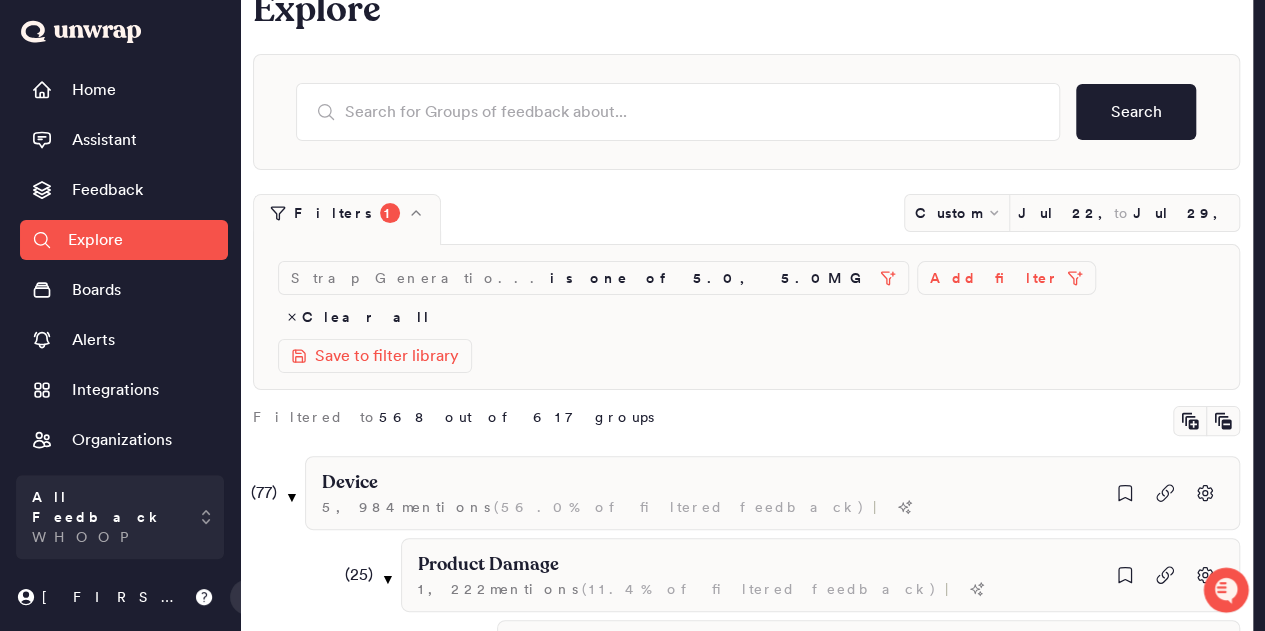 scroll, scrollTop: 0, scrollLeft: 0, axis: both 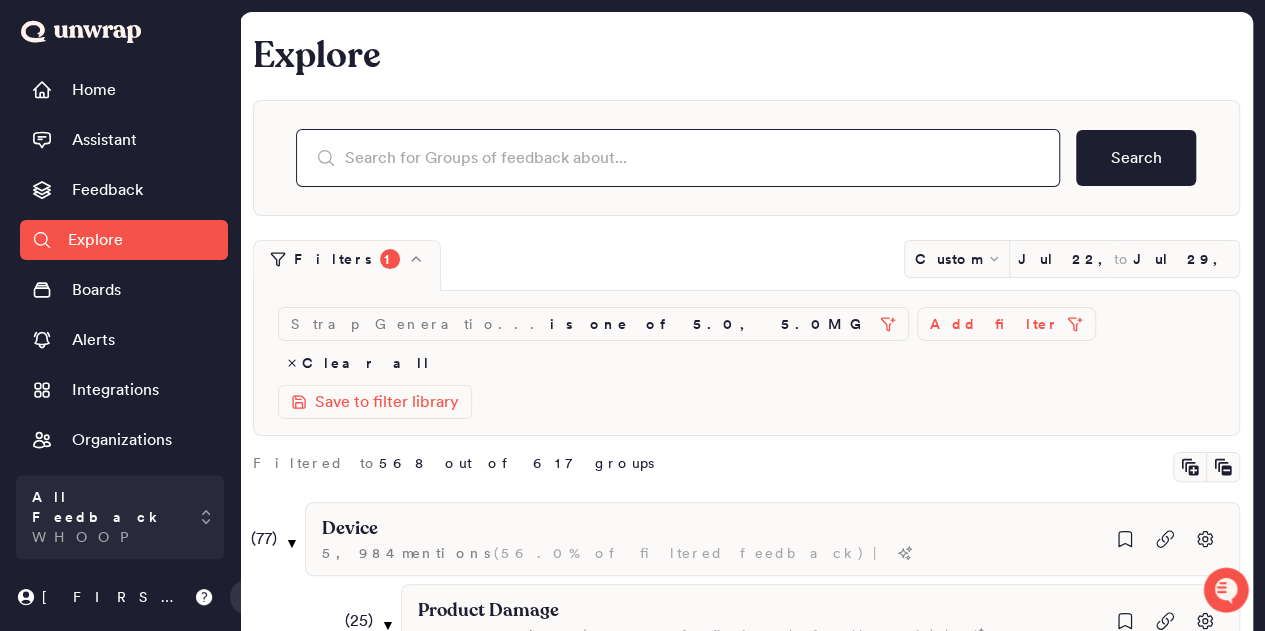 click at bounding box center [678, 158] 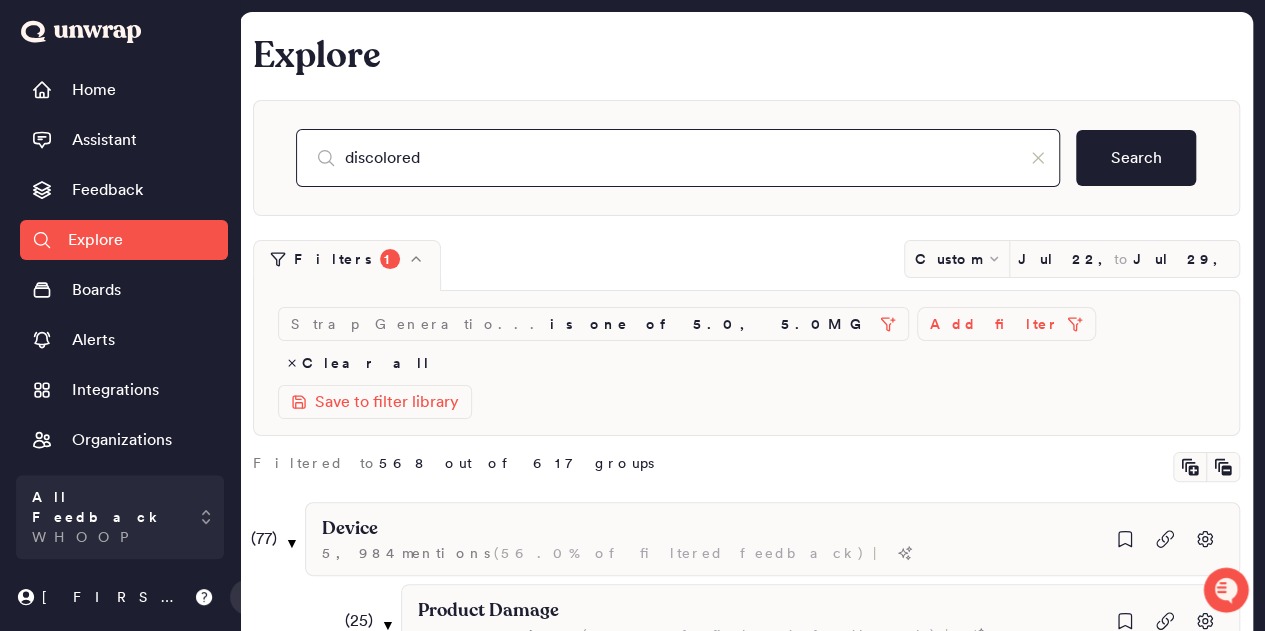 type on "discolored" 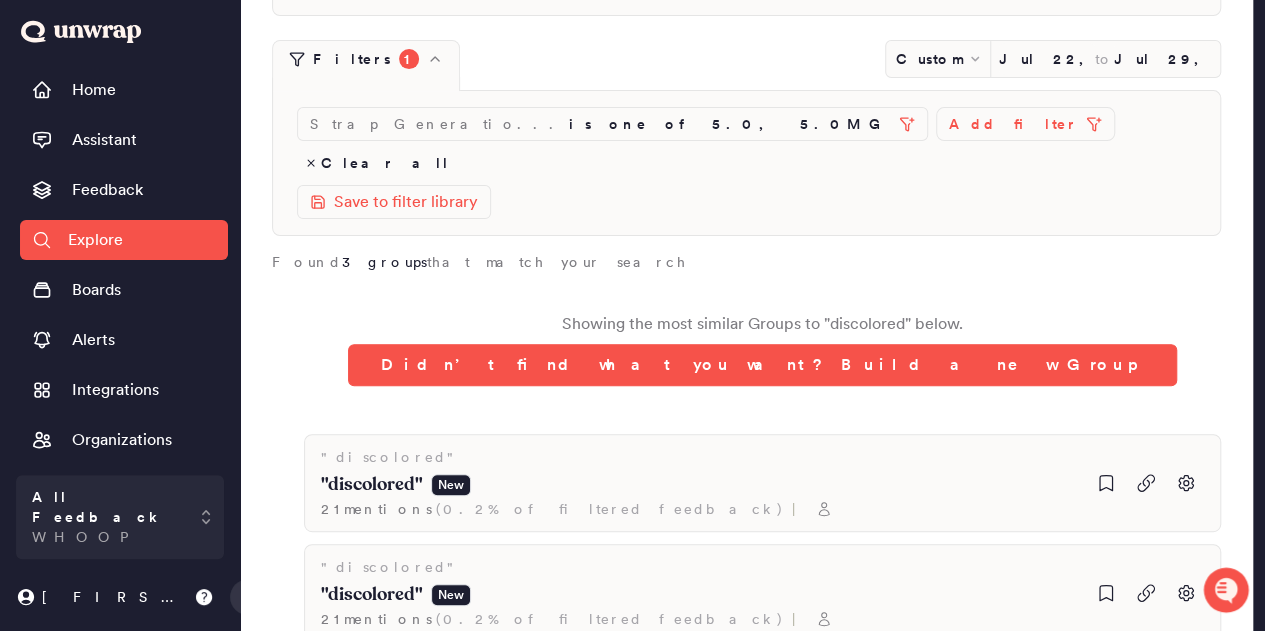 scroll, scrollTop: 300, scrollLeft: 0, axis: vertical 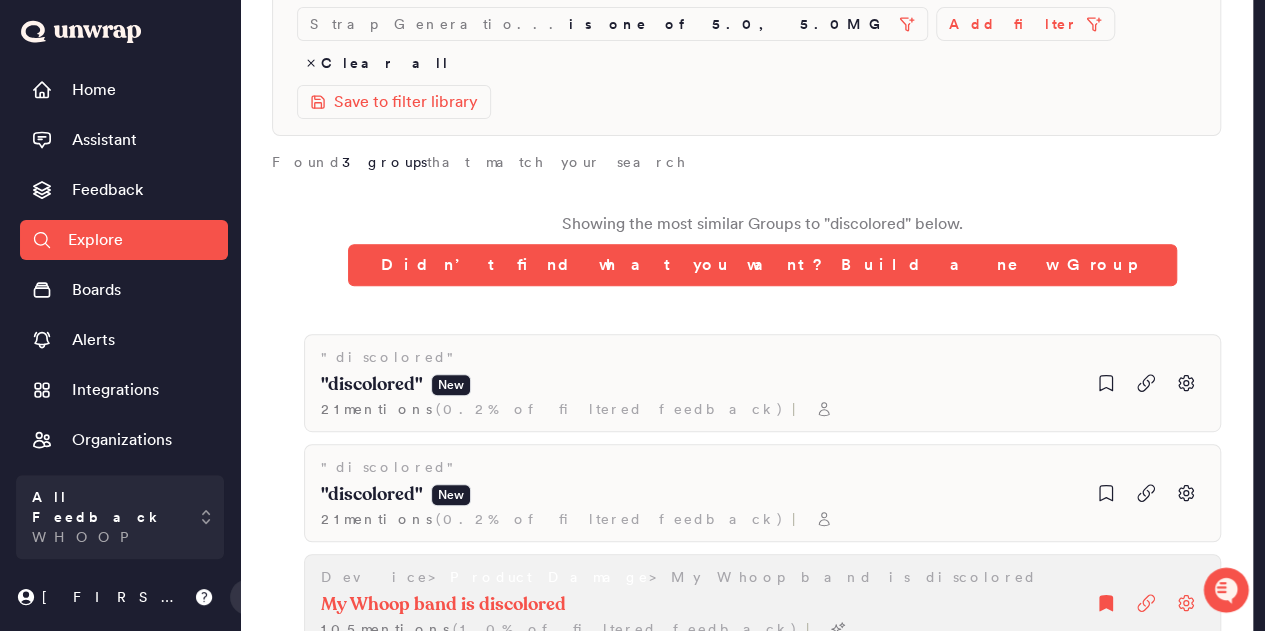 click on "Product Damage" at bounding box center [549, 577] 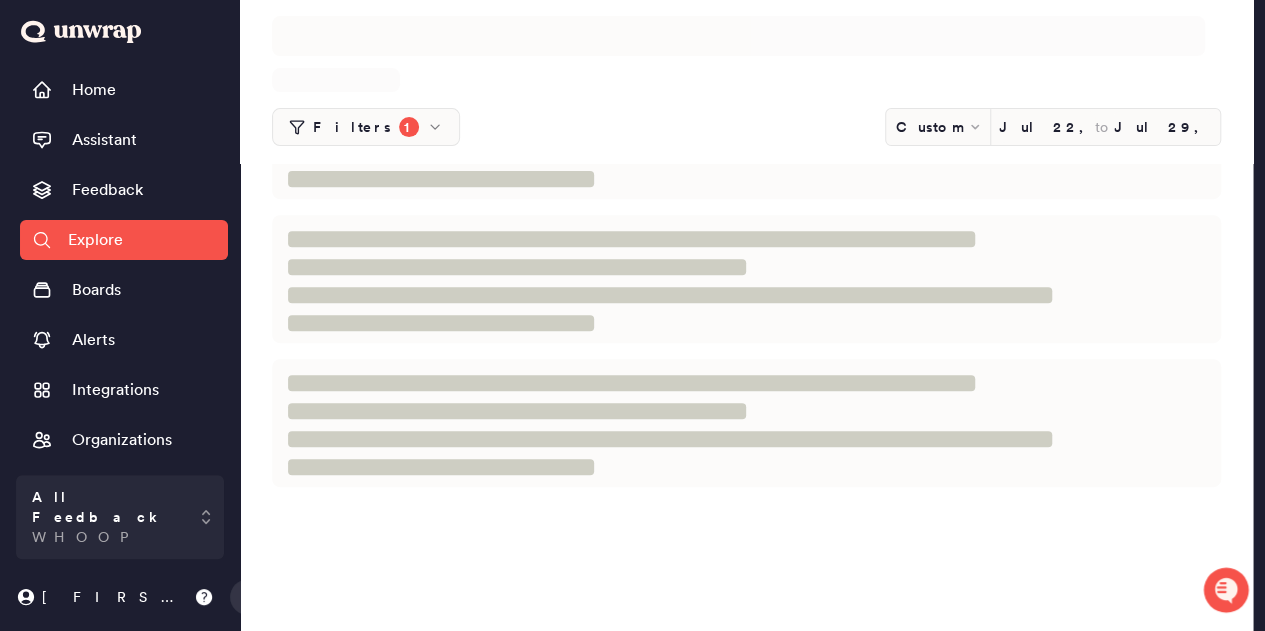 scroll, scrollTop: 0, scrollLeft: 0, axis: both 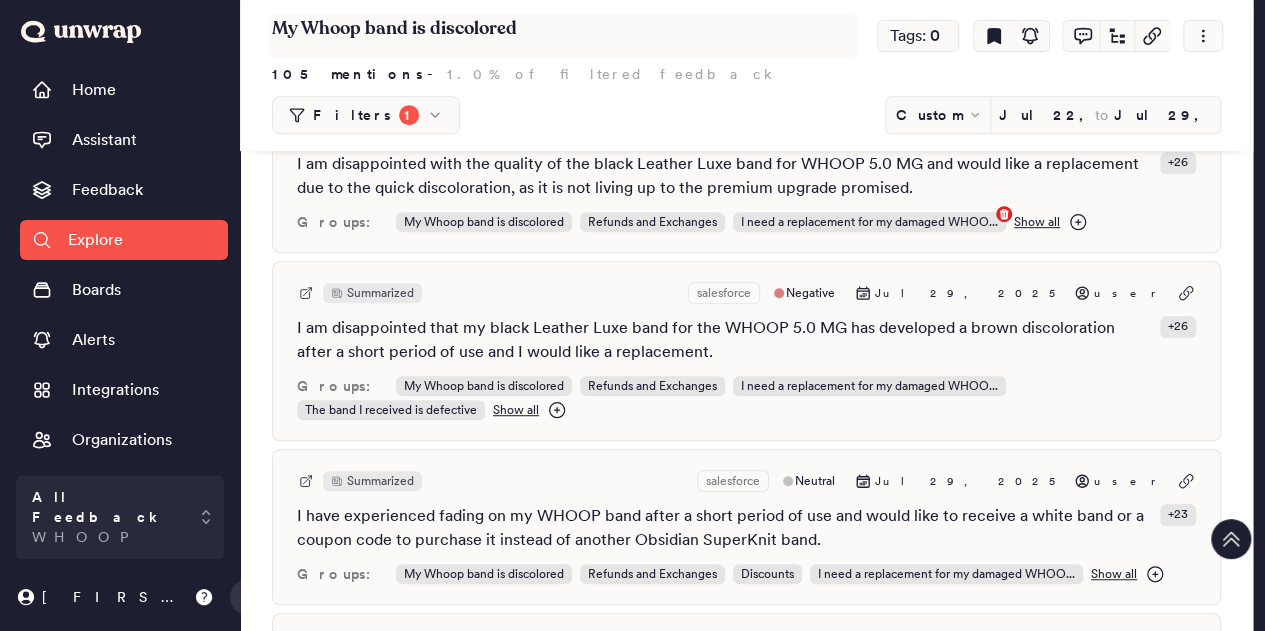 click on "My Whoop band is discolored" at bounding box center [562, 36] 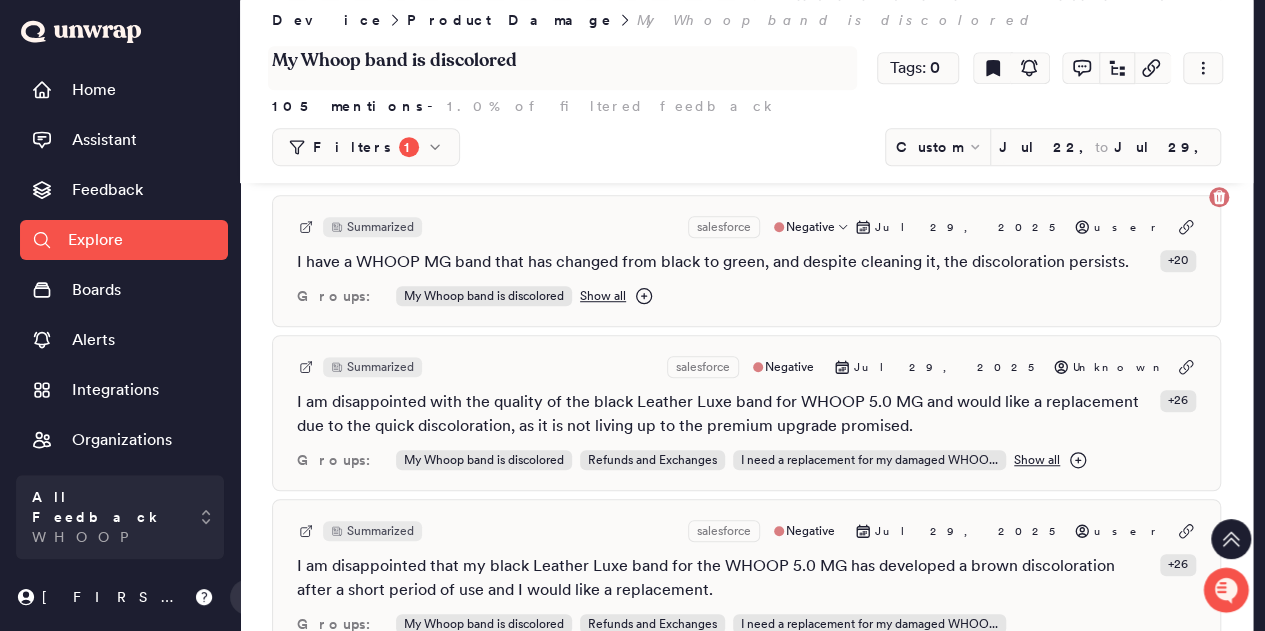 scroll, scrollTop: 332, scrollLeft: 0, axis: vertical 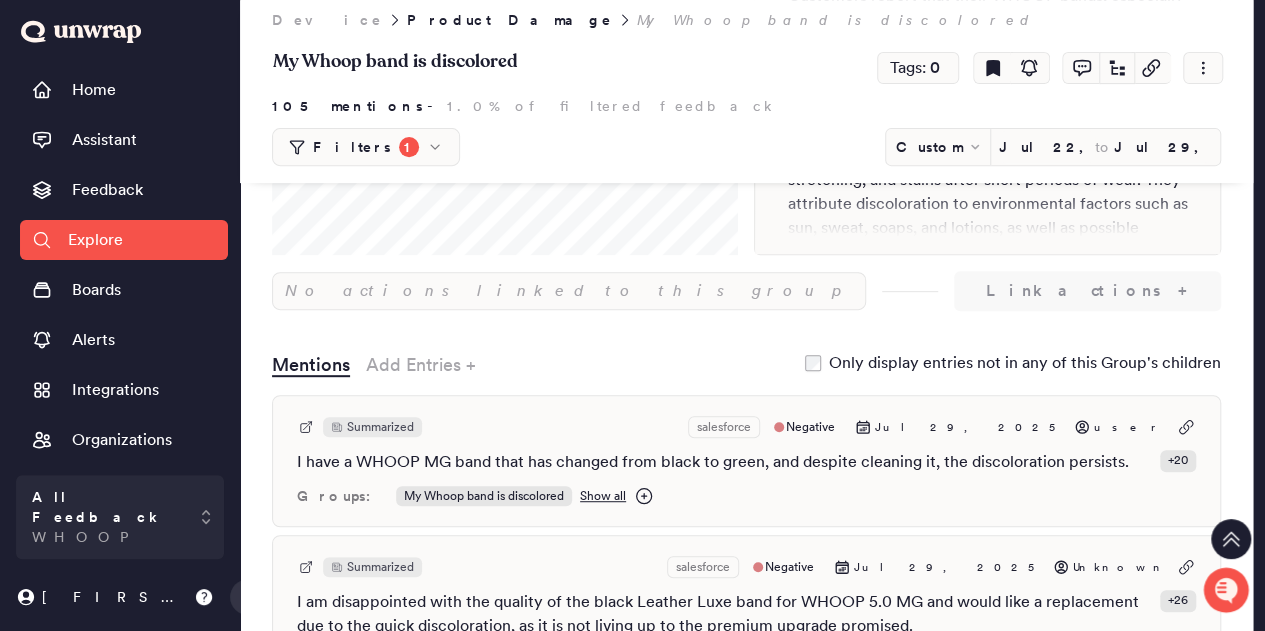 click on "Device" at bounding box center [327, 20] 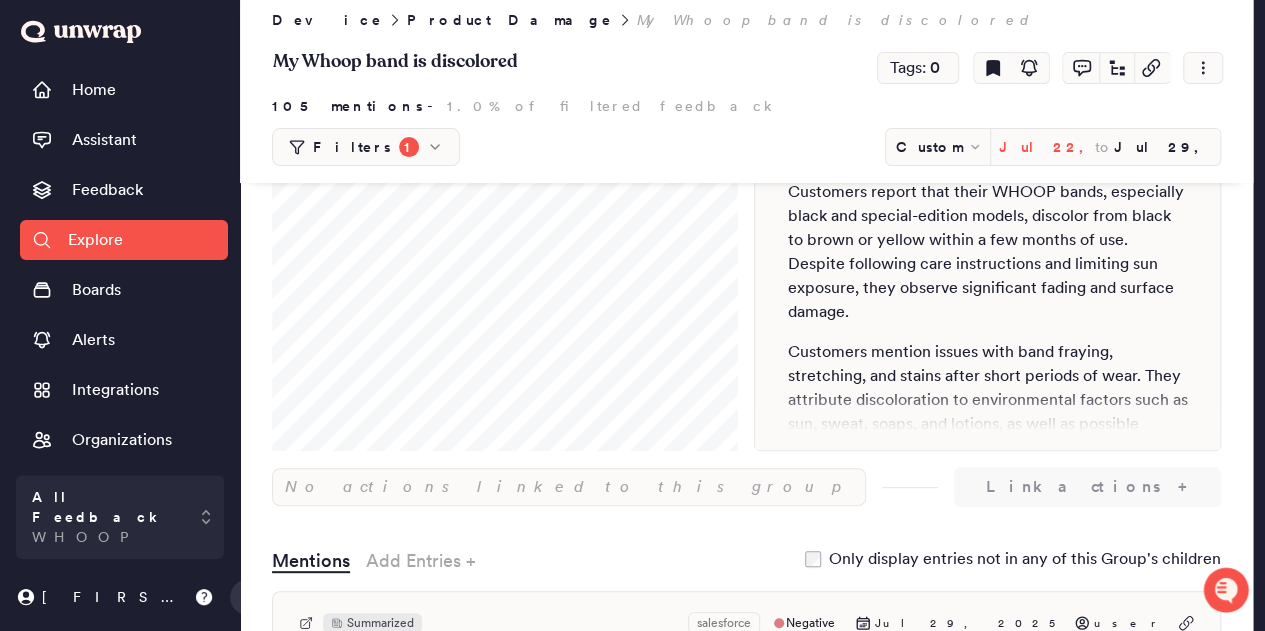 scroll, scrollTop: 132, scrollLeft: 0, axis: vertical 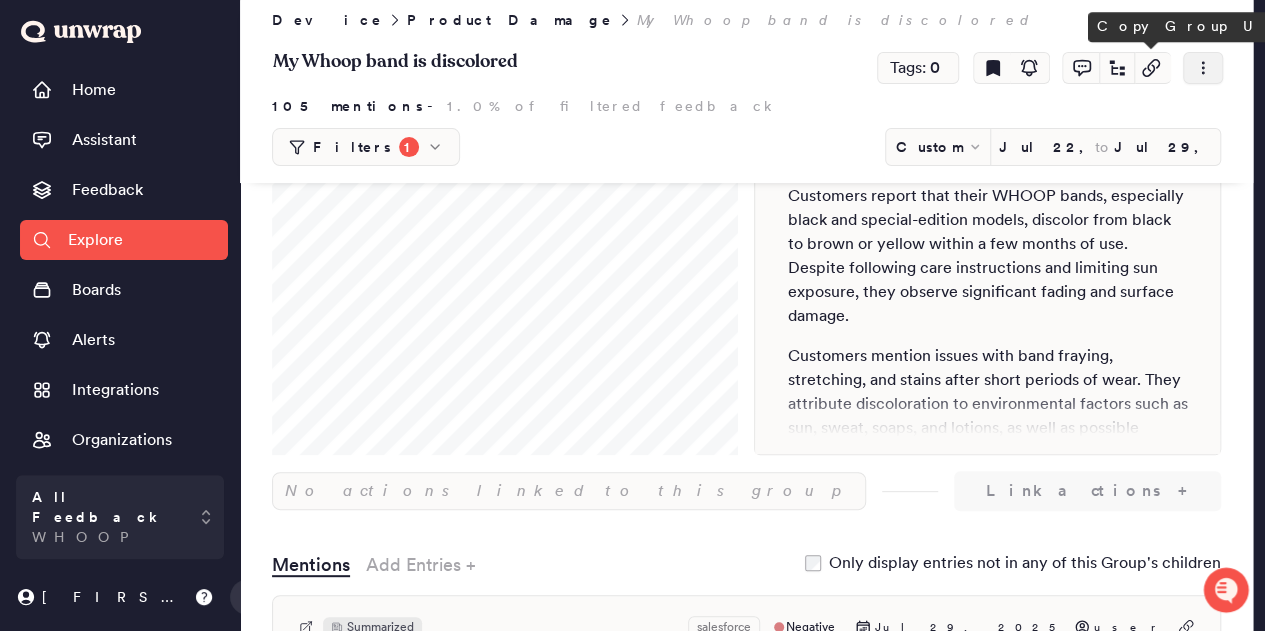 click 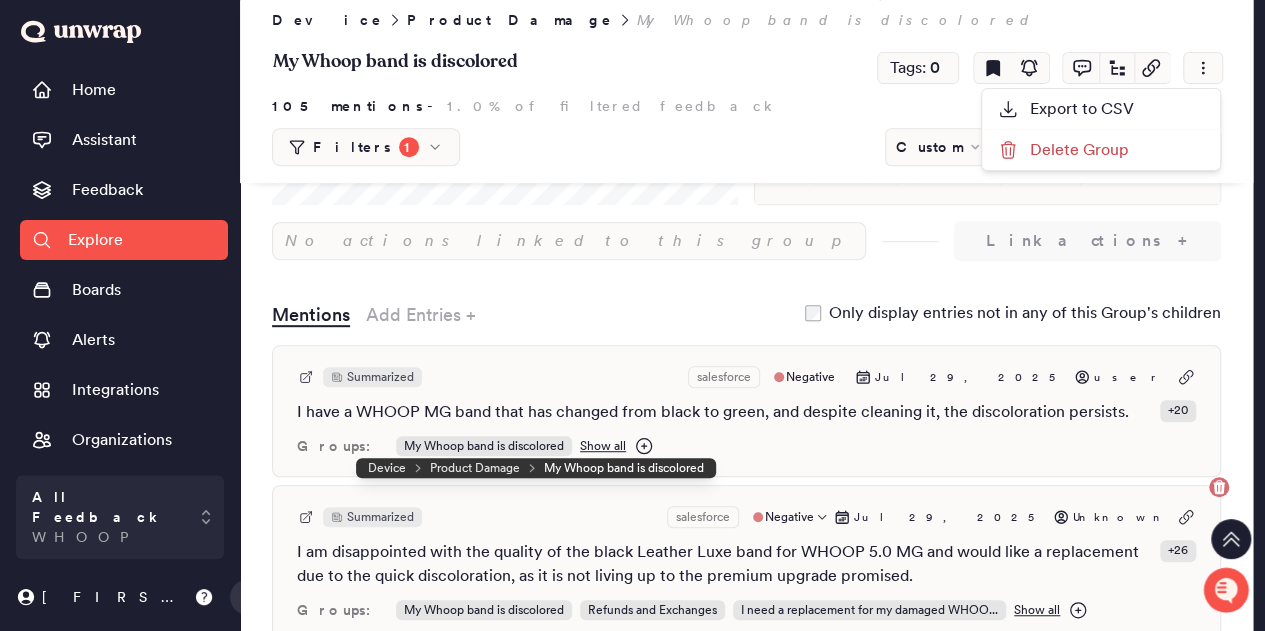 scroll, scrollTop: 432, scrollLeft: 0, axis: vertical 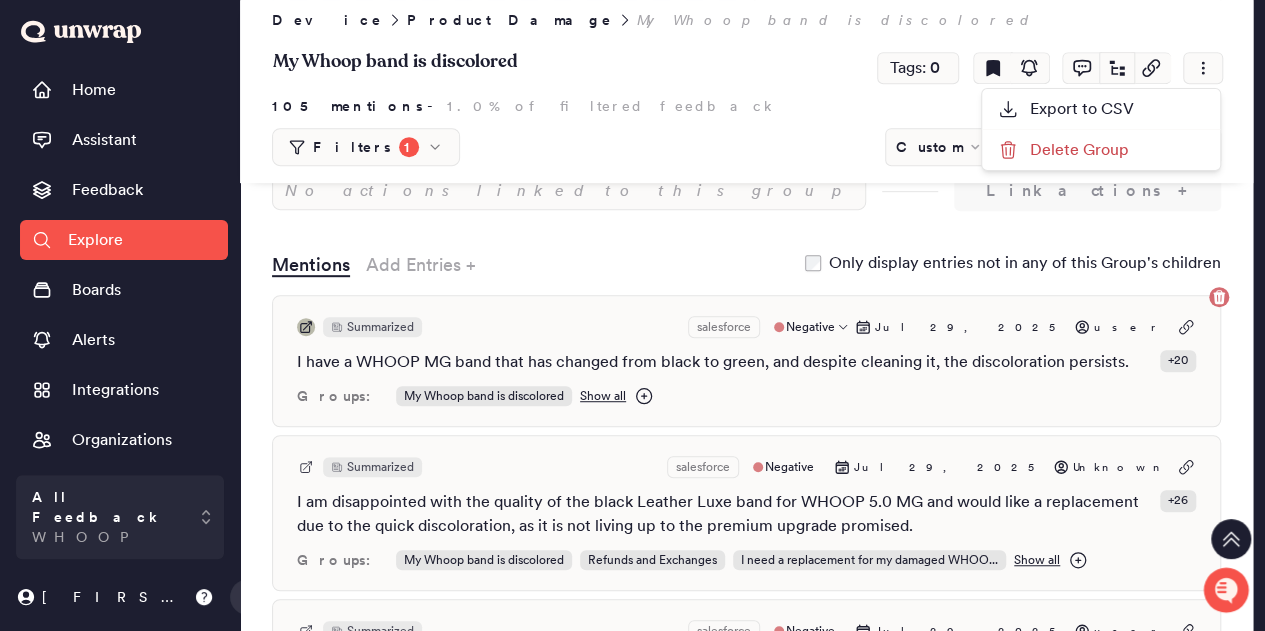 click 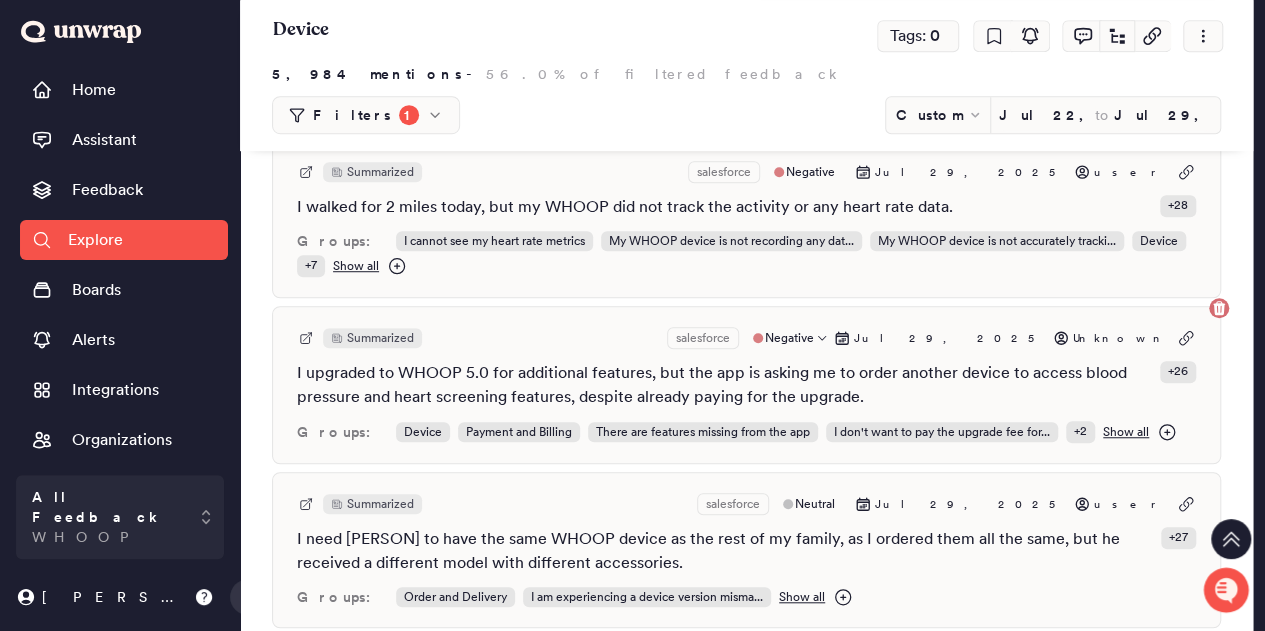 scroll, scrollTop: 586, scrollLeft: 0, axis: vertical 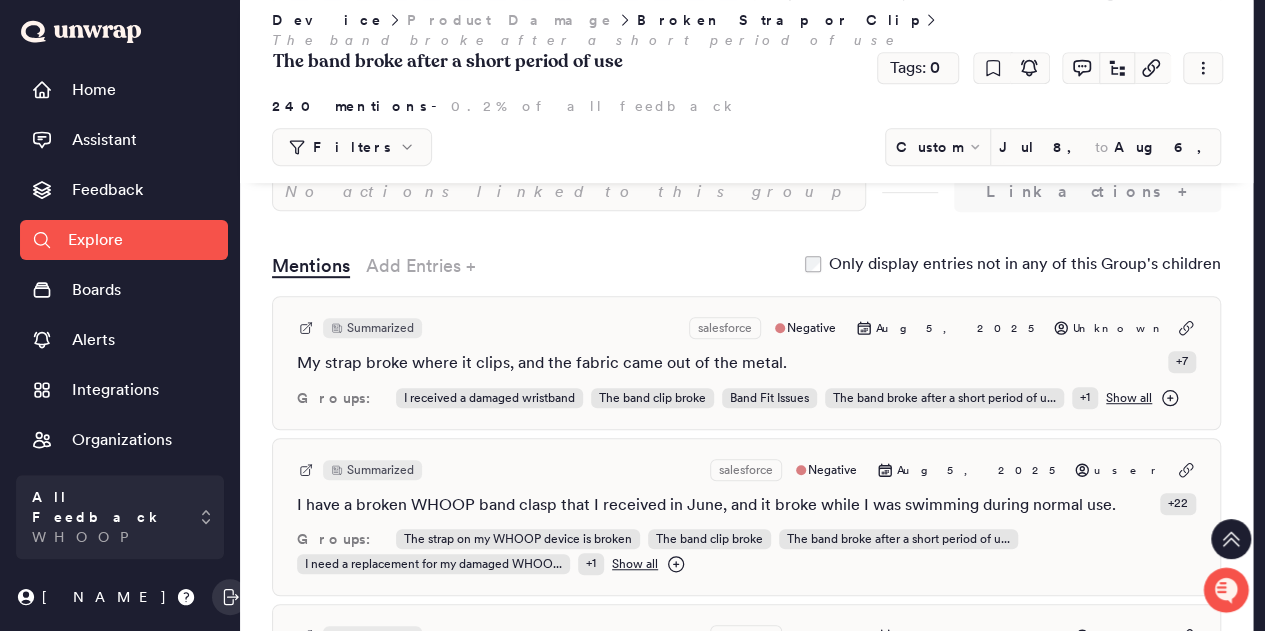 click on "Product Damage" at bounding box center [510, 20] 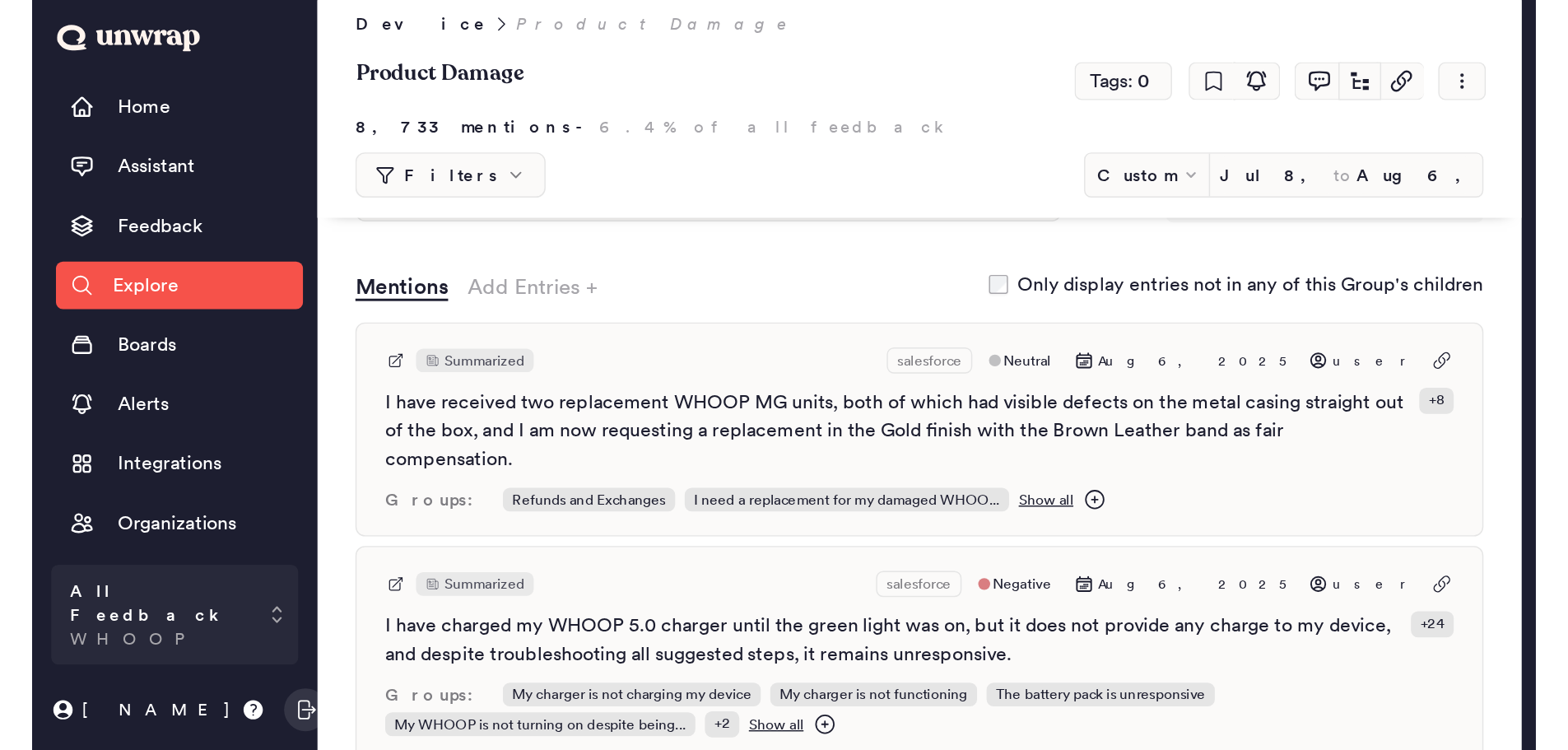 scroll, scrollTop: 0, scrollLeft: 0, axis: both 